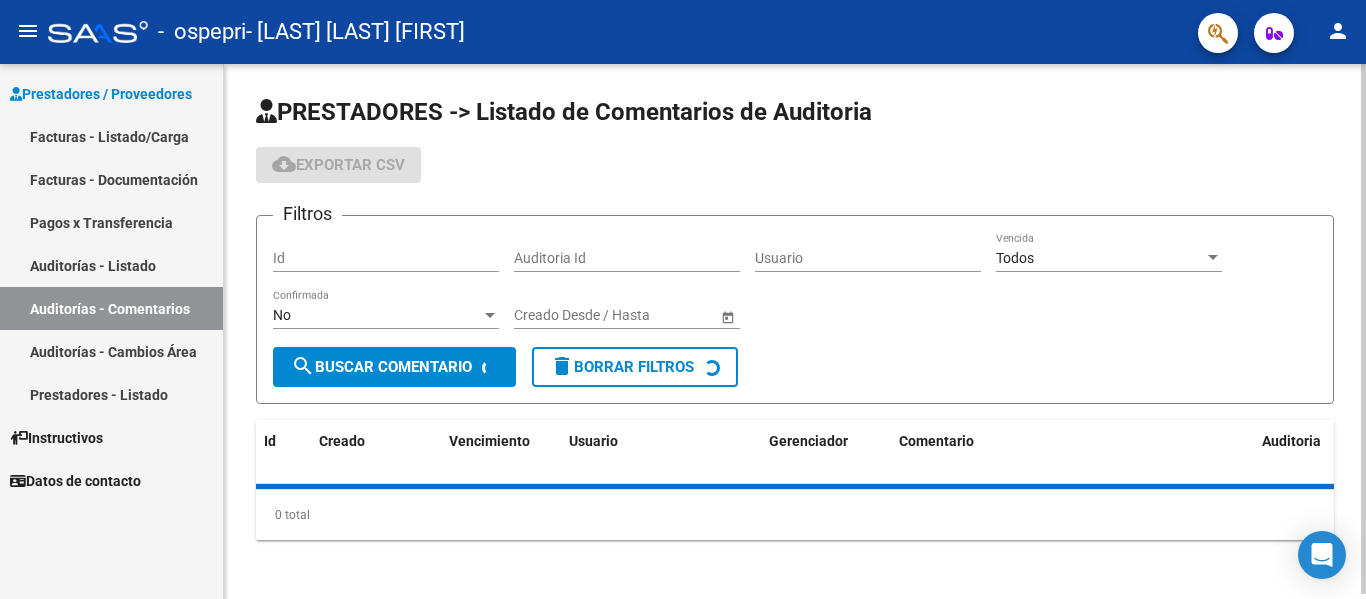 scroll, scrollTop: 0, scrollLeft: 0, axis: both 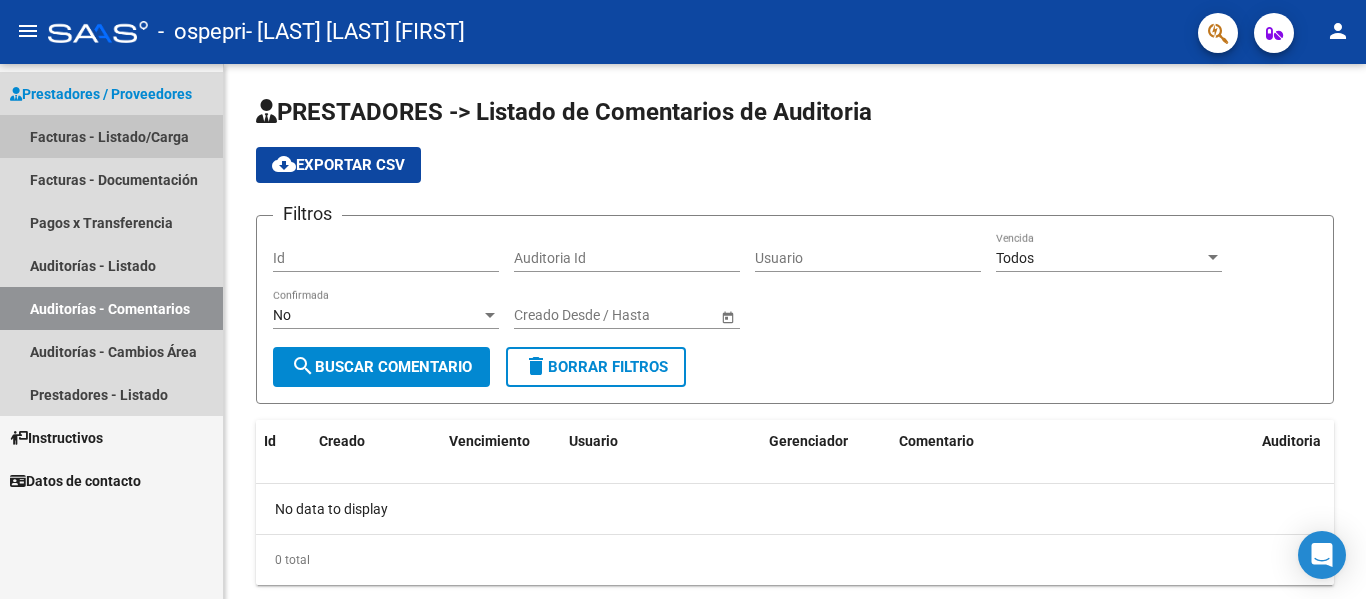 click on "Facturas - Listado/Carga" at bounding box center [111, 136] 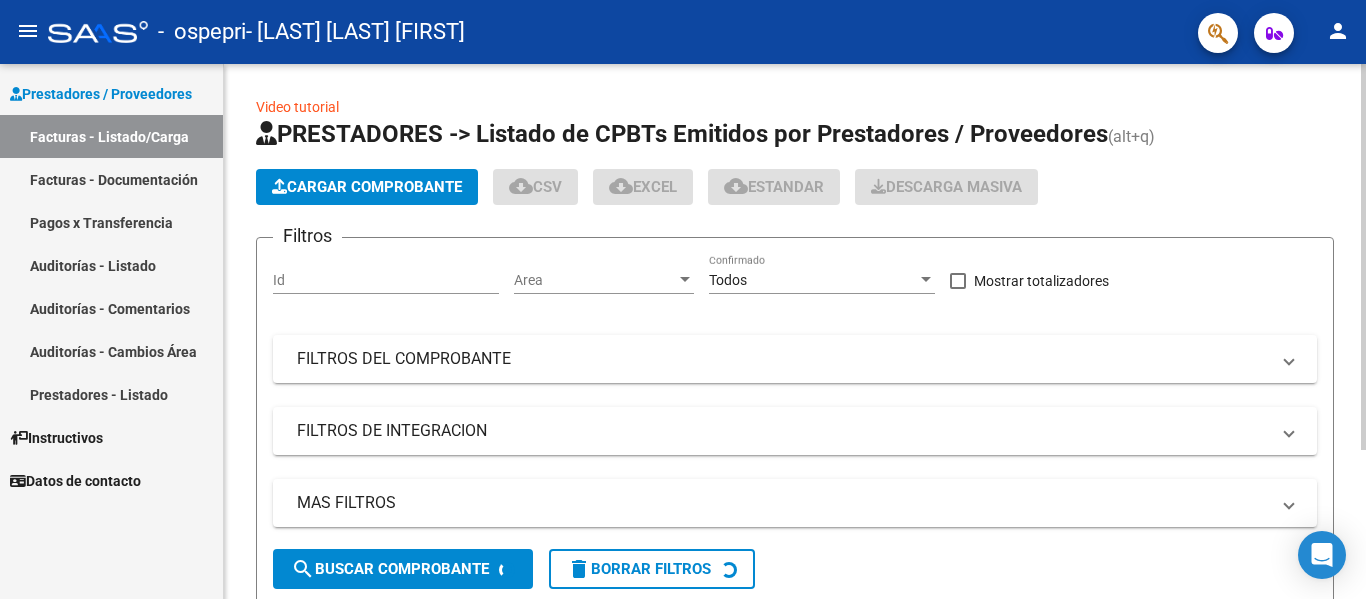 click on "Cargar Comprobante" 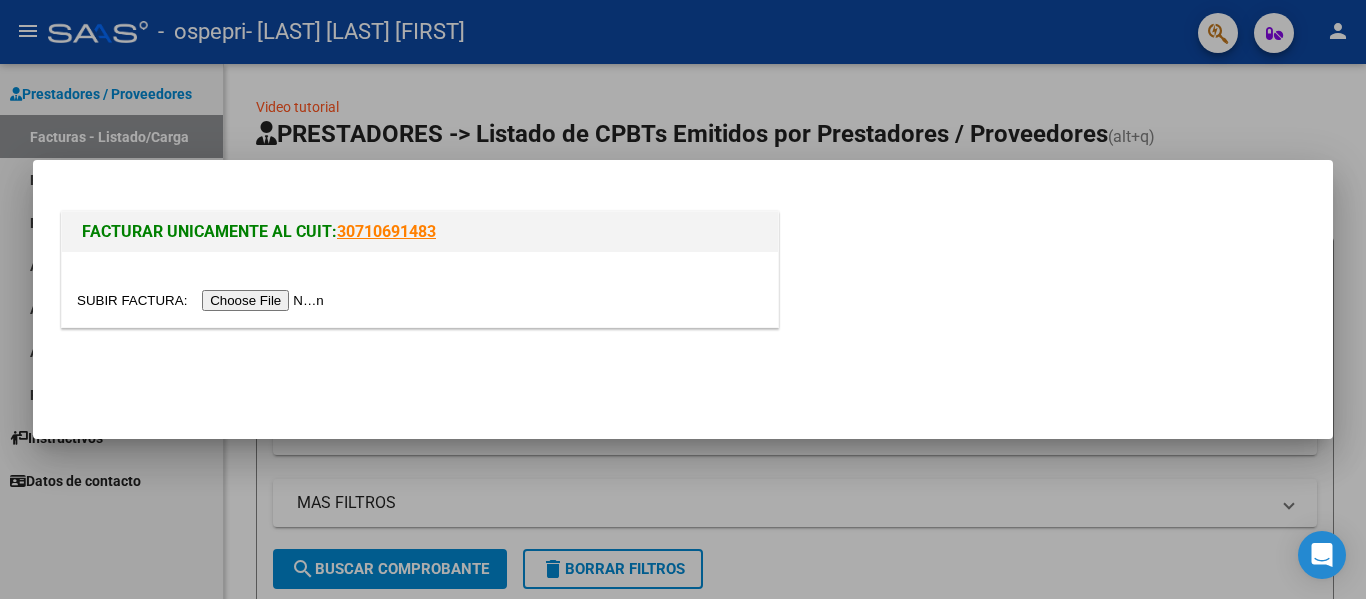 click at bounding box center (203, 300) 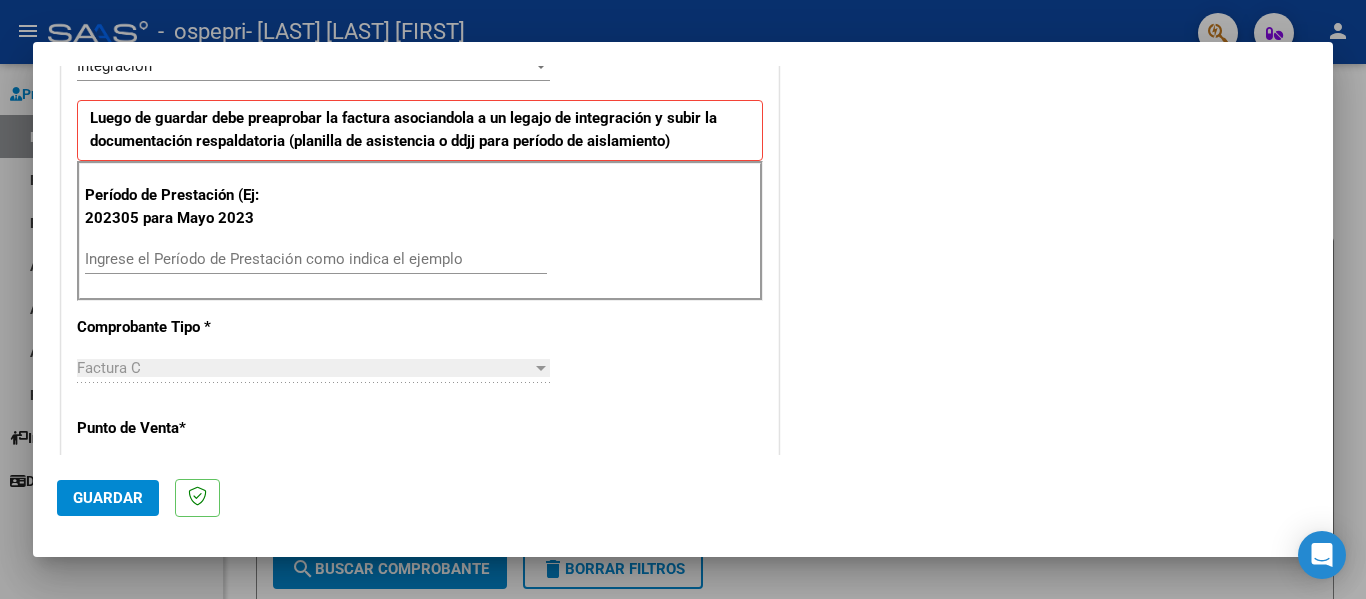 scroll, scrollTop: 500, scrollLeft: 0, axis: vertical 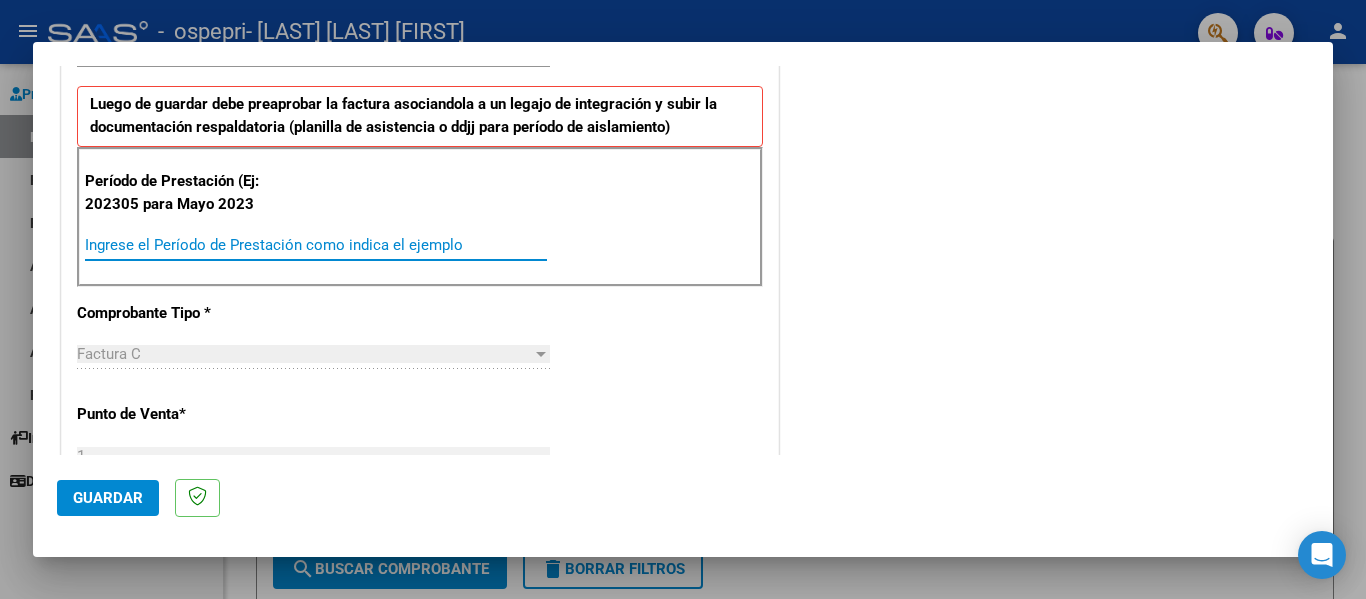 click on "Ingrese el Período de Prestación como indica el ejemplo" at bounding box center (316, 245) 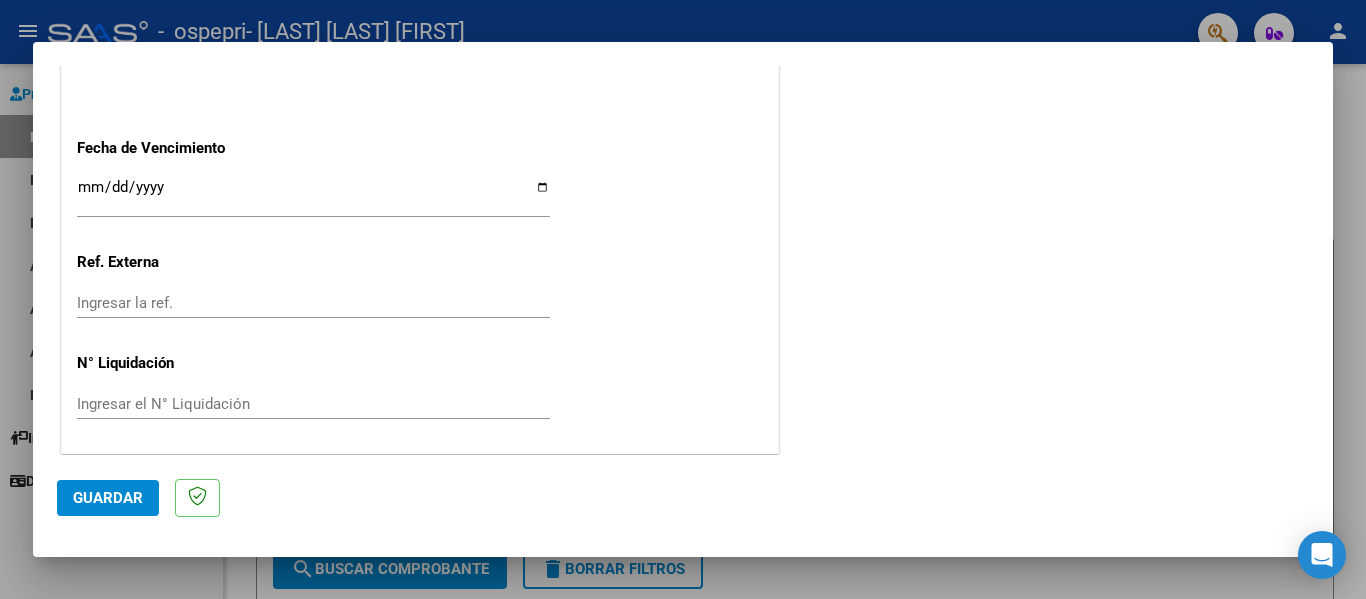 scroll, scrollTop: 1333, scrollLeft: 0, axis: vertical 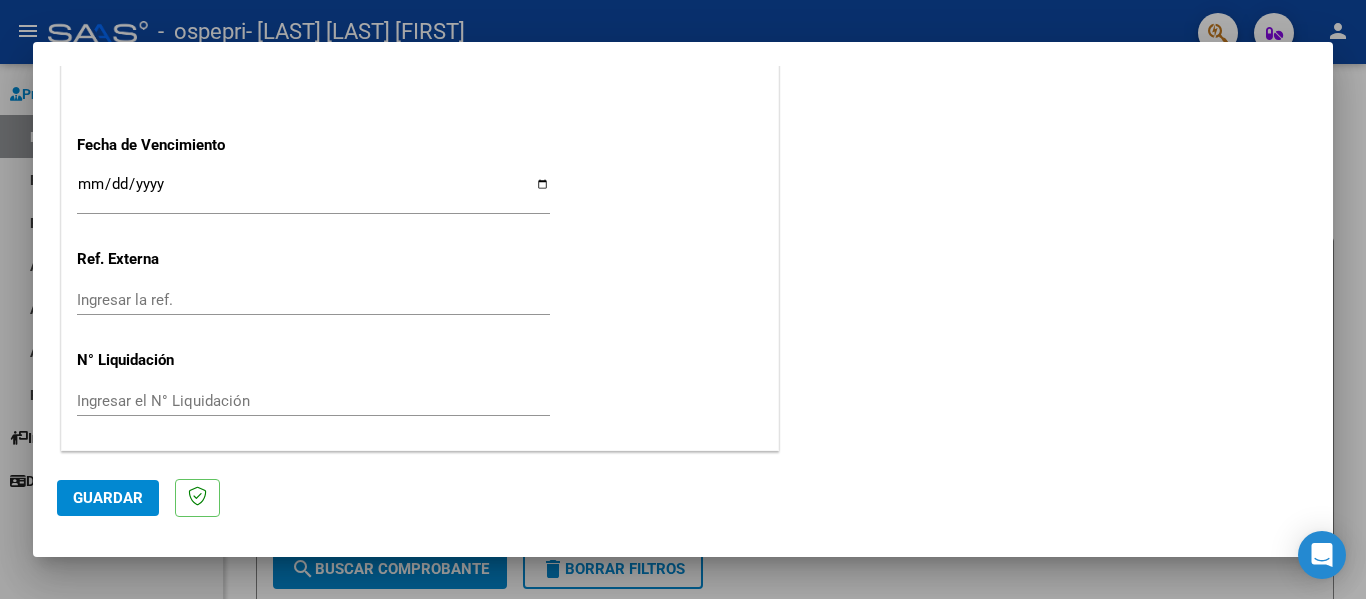 type on "202507" 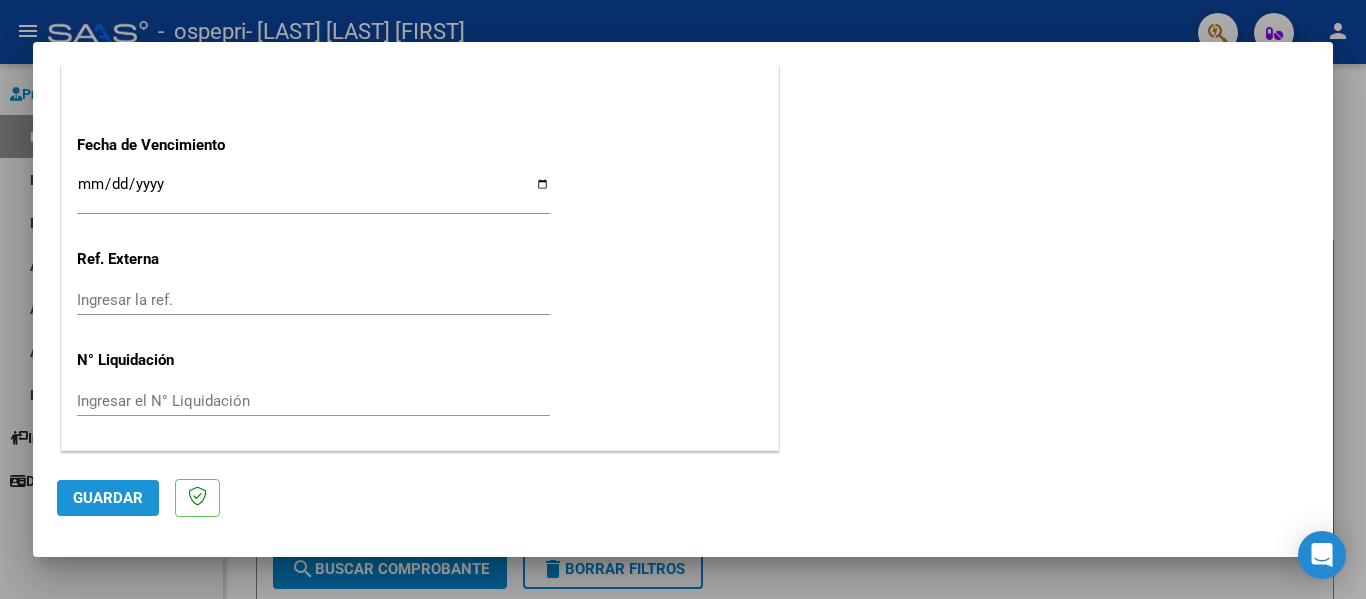 click on "Guardar" 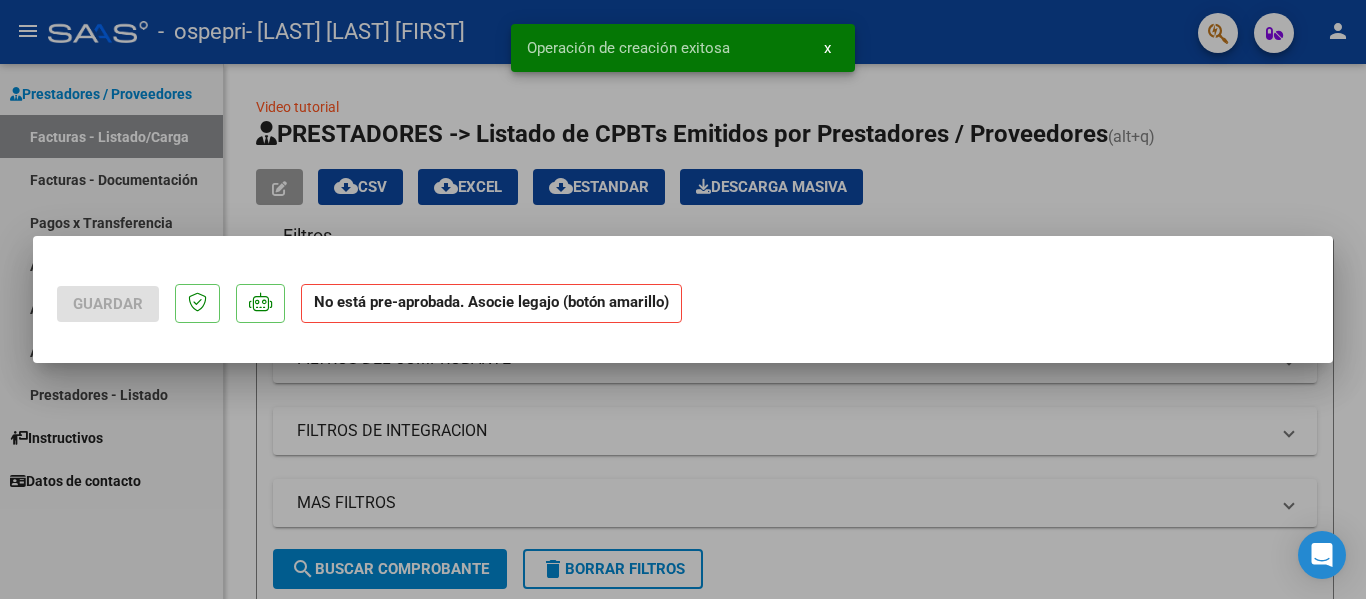 scroll, scrollTop: 0, scrollLeft: 0, axis: both 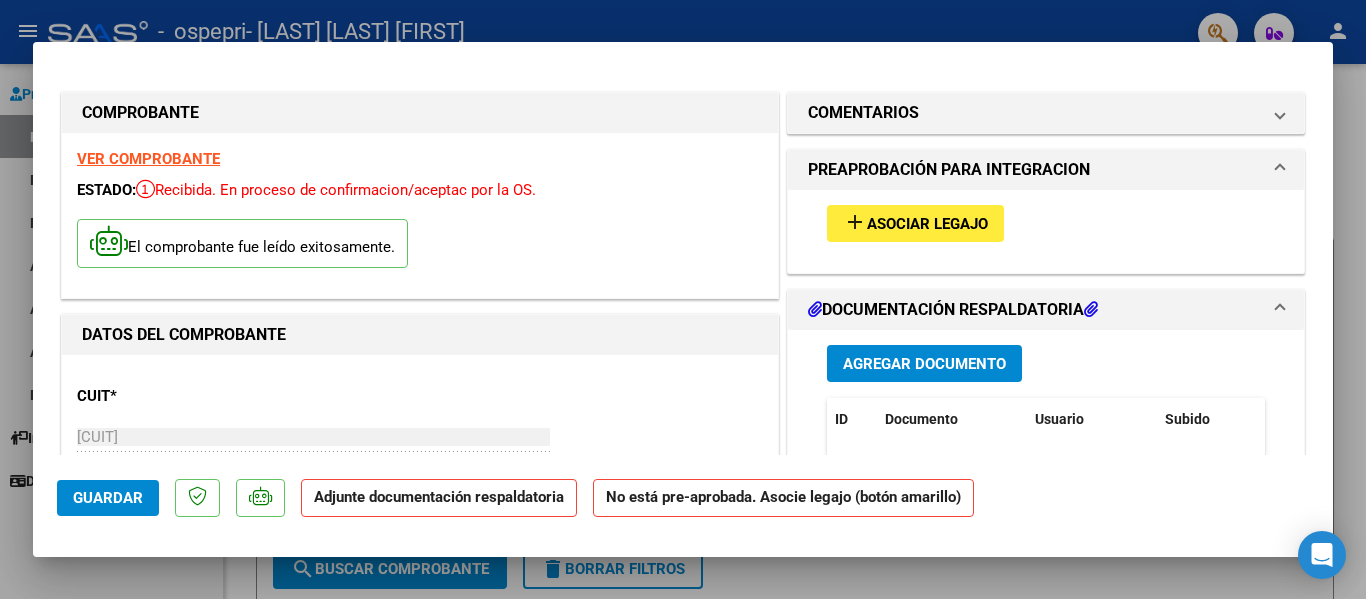 click on "Asociar Legajo" at bounding box center (927, 224) 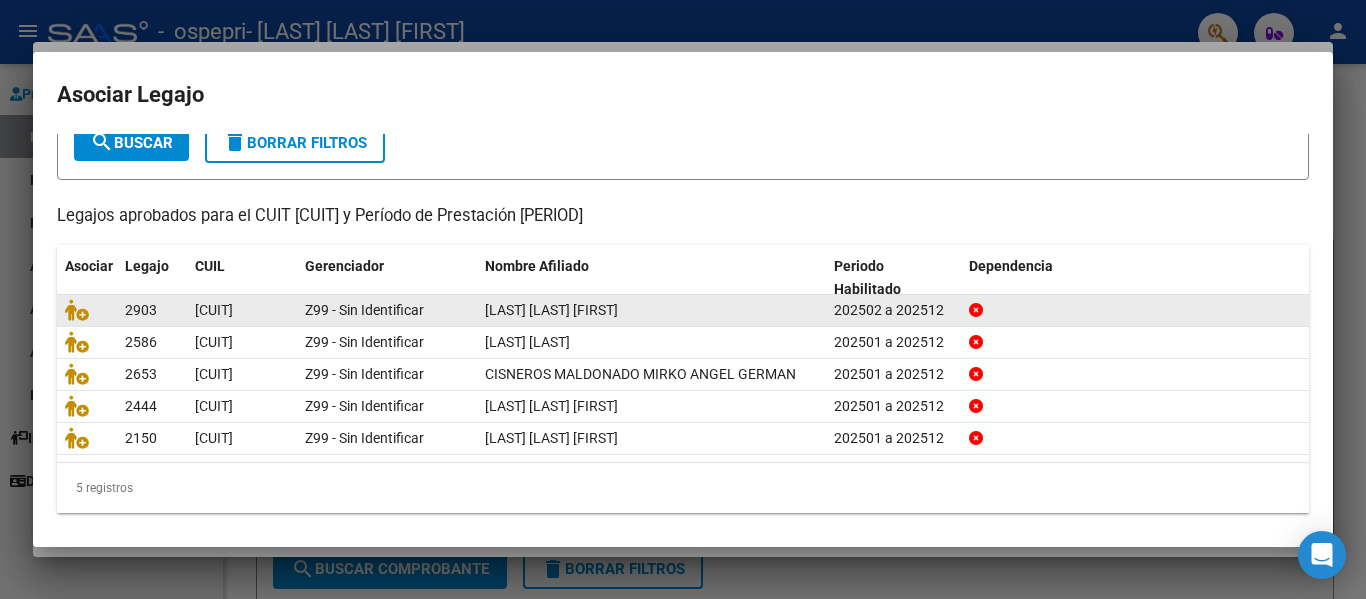 scroll, scrollTop: 137, scrollLeft: 0, axis: vertical 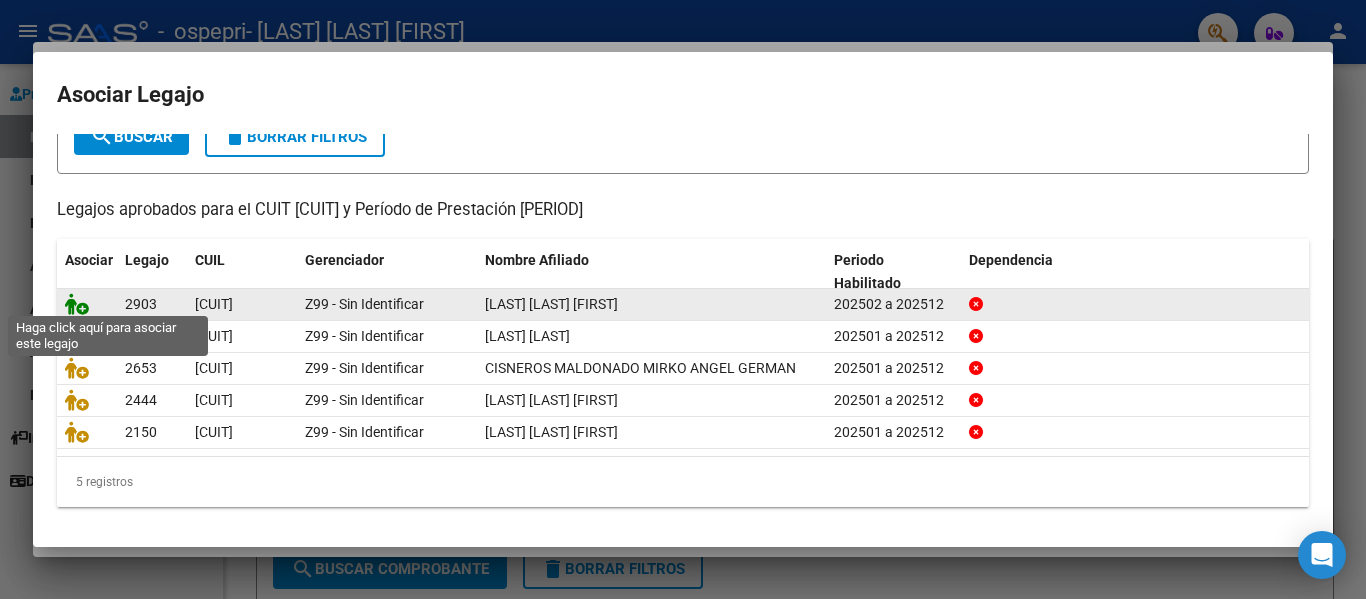 click 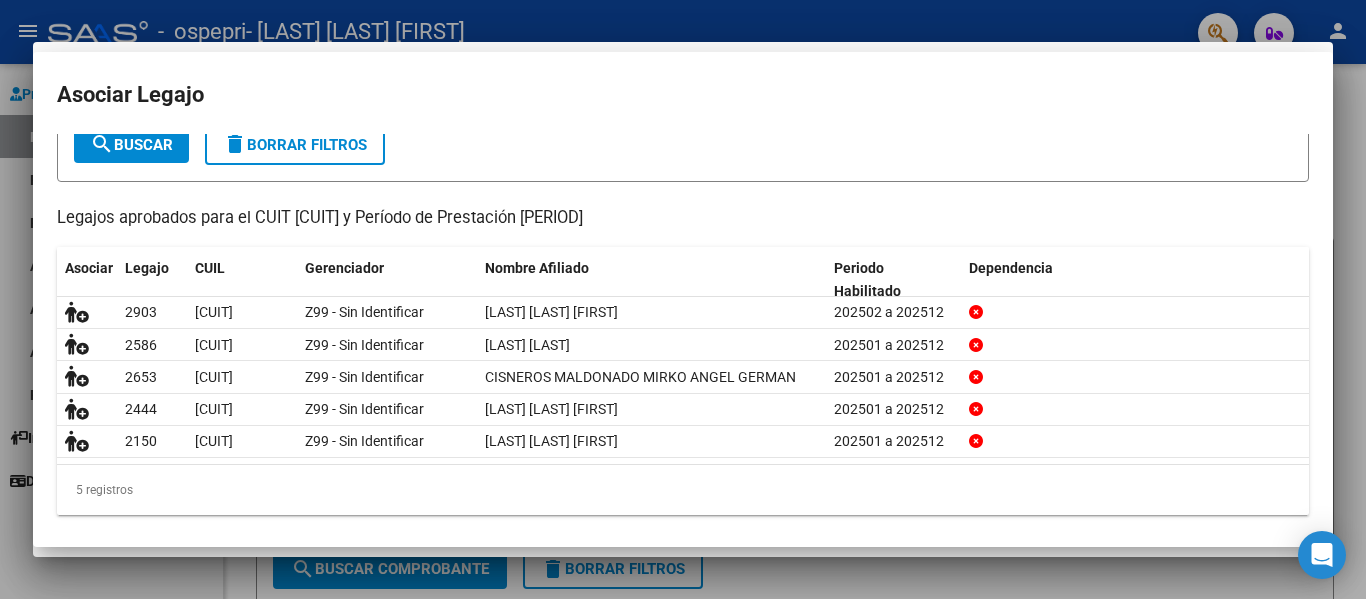 scroll, scrollTop: 0, scrollLeft: 0, axis: both 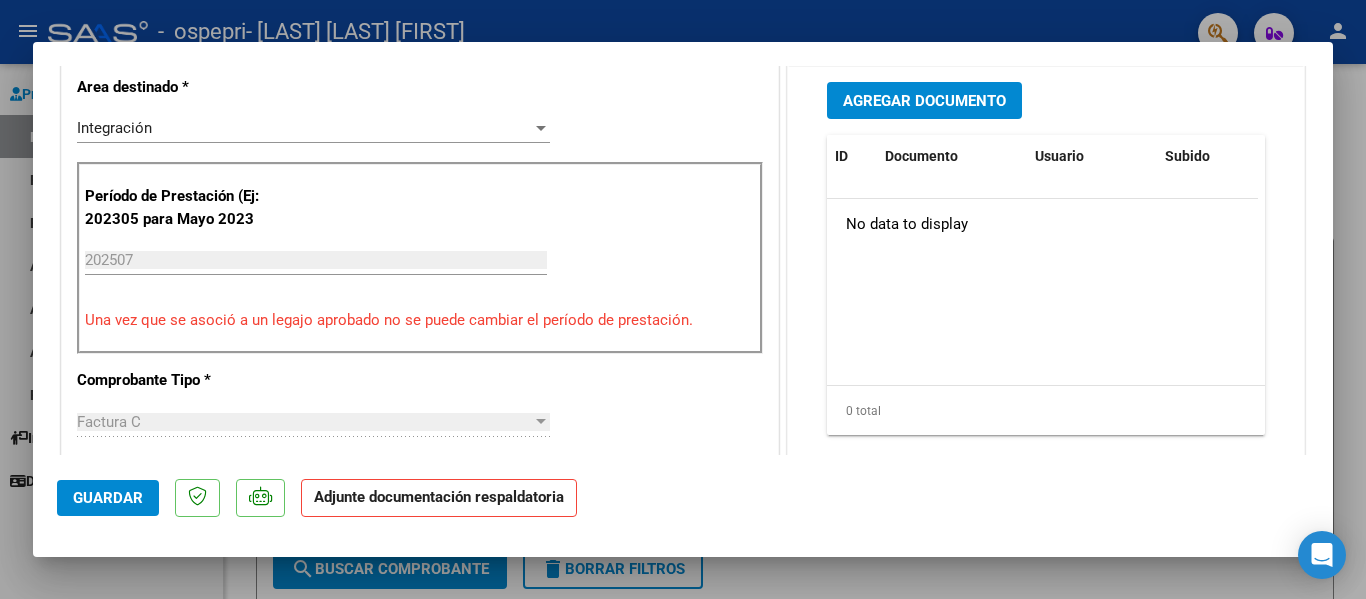 click on "Agregar Documento" at bounding box center [924, 101] 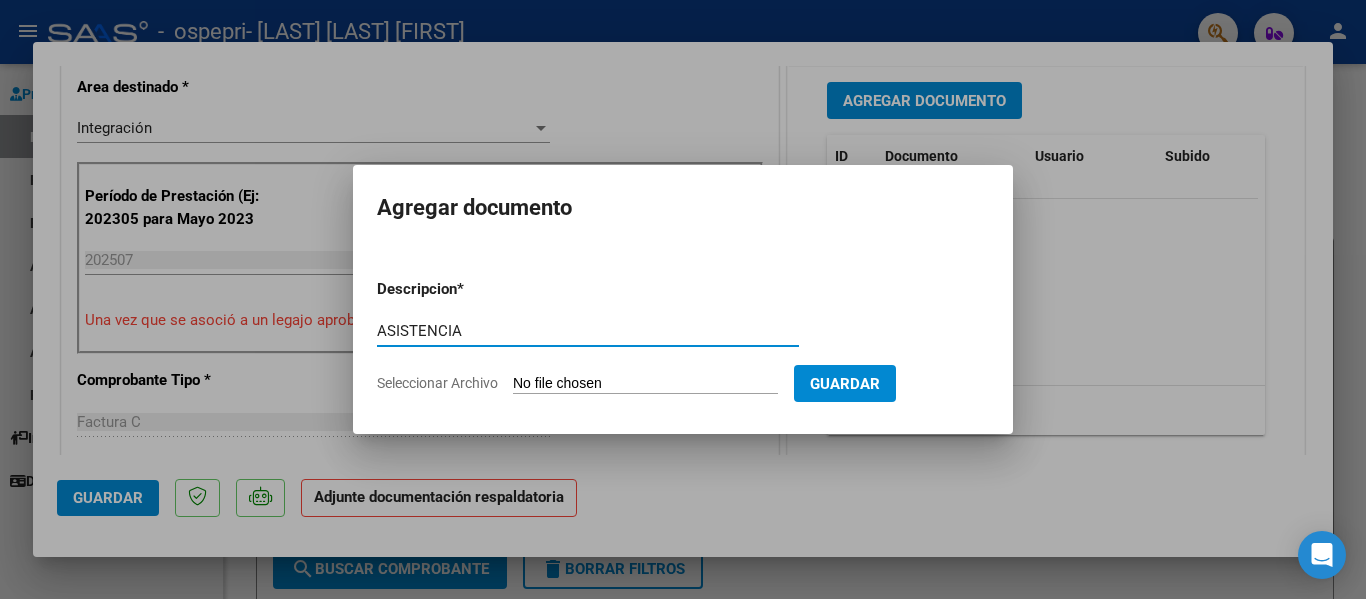 type on "ASISTENCIA" 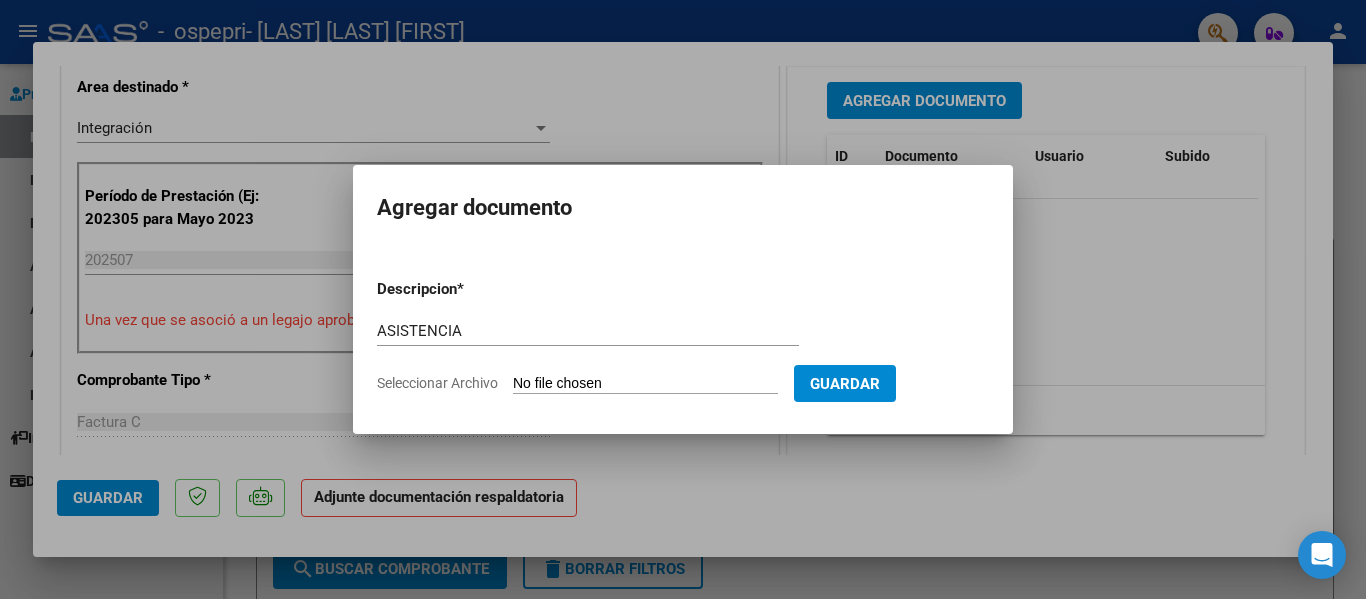 type on "C:\fakepath\07- [LAST] .pdf" 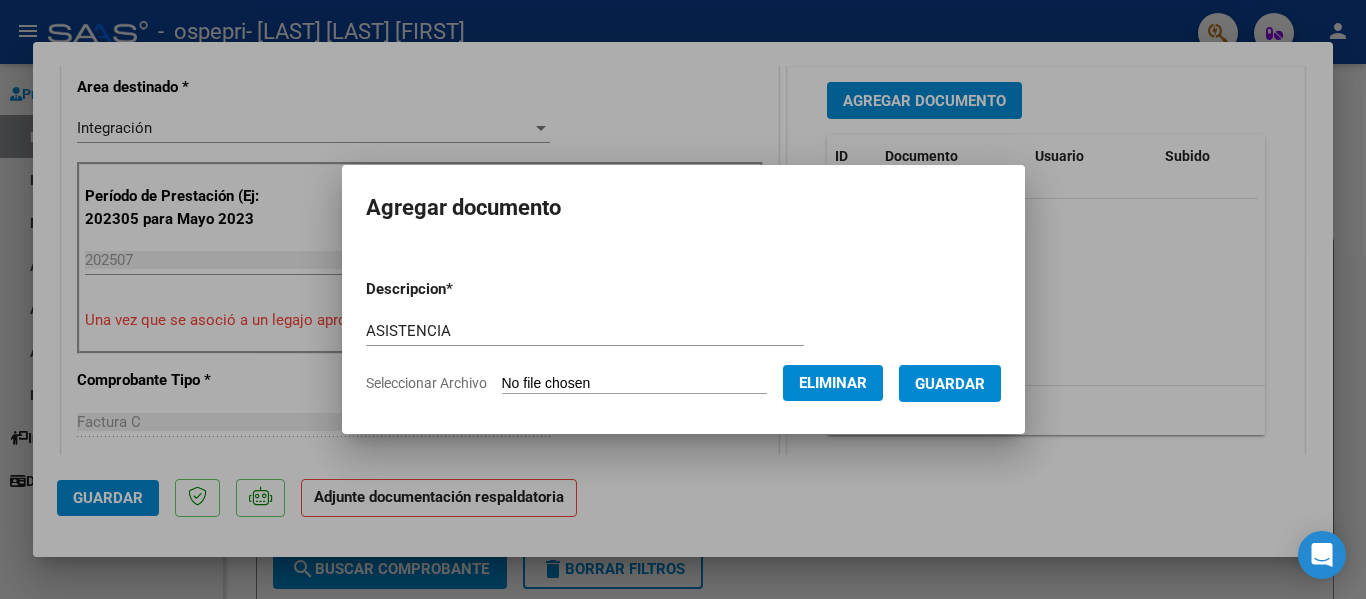 click on "Guardar" at bounding box center (950, 383) 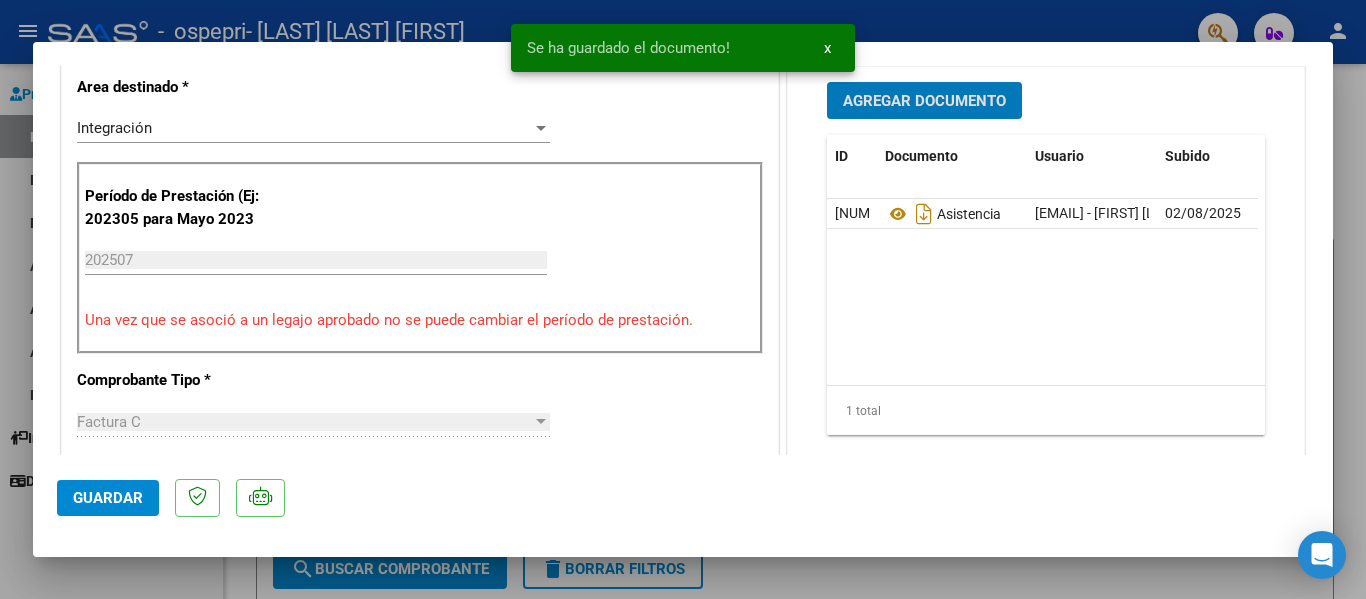 click on "Agregar Documento" at bounding box center (924, 101) 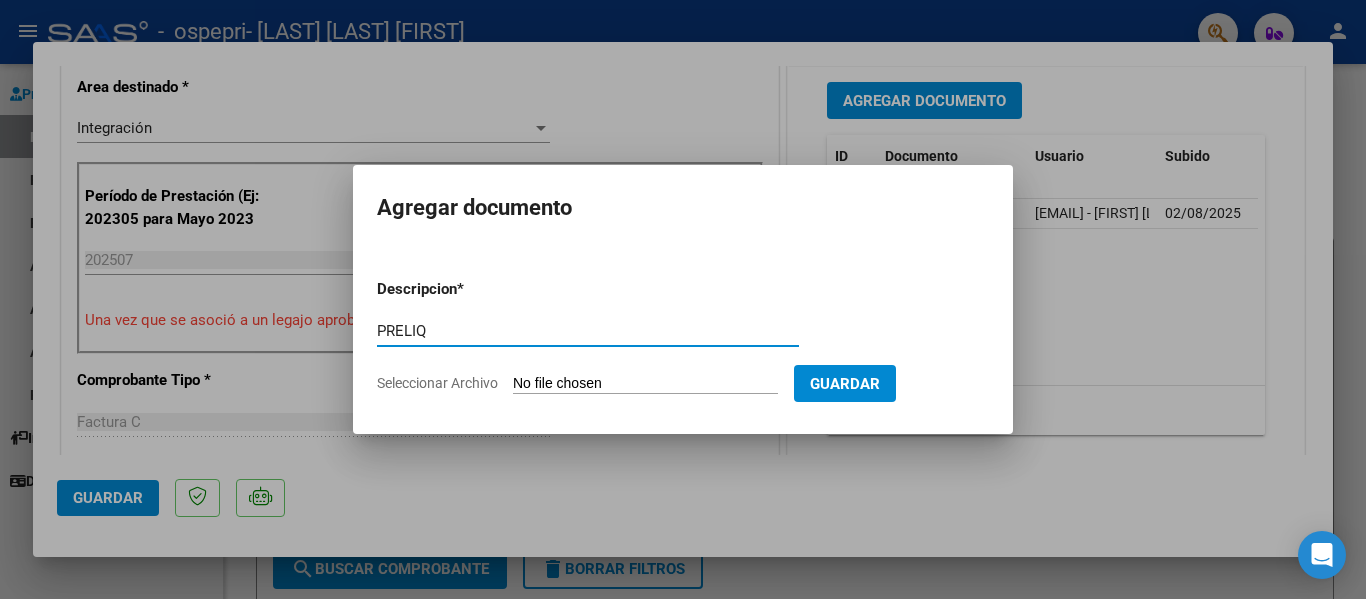 type on "PRELIQ" 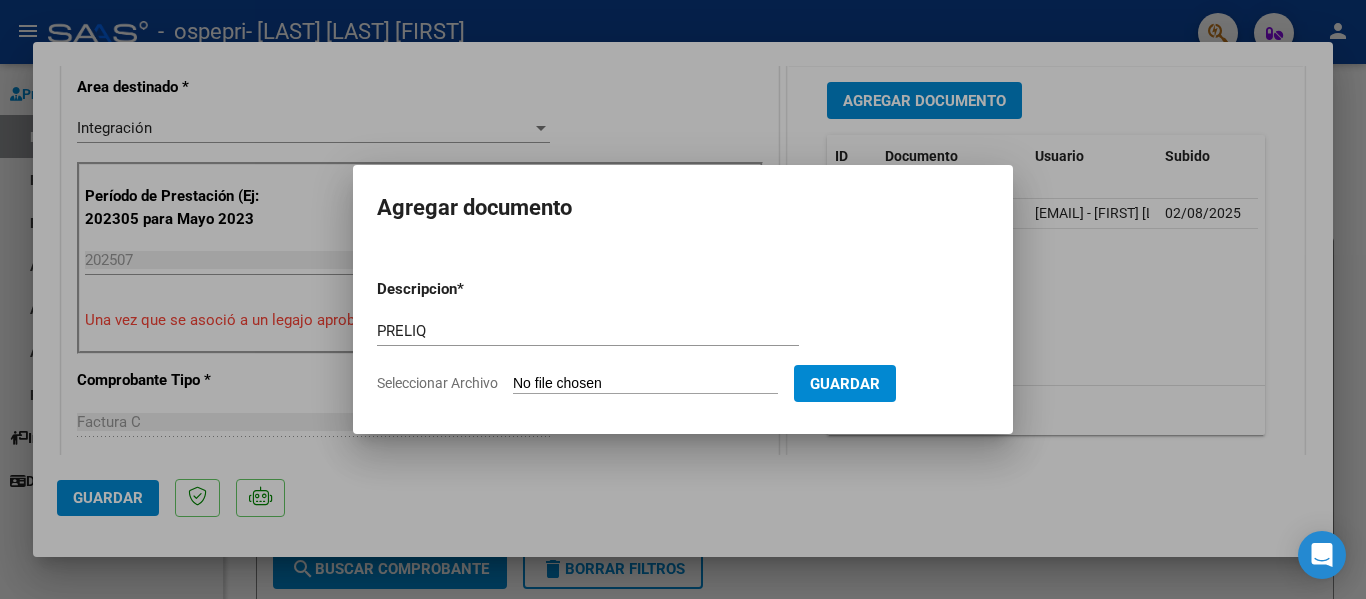click on "Seleccionar Archivo" at bounding box center (645, 384) 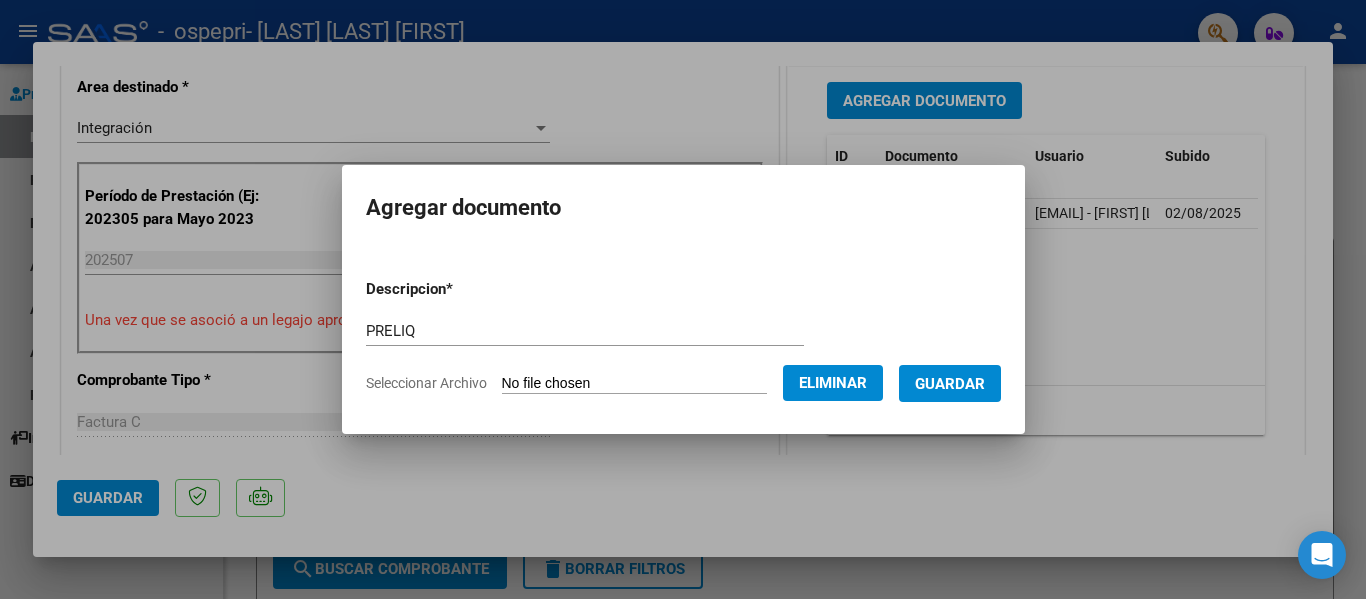 click on "Guardar" at bounding box center (950, 384) 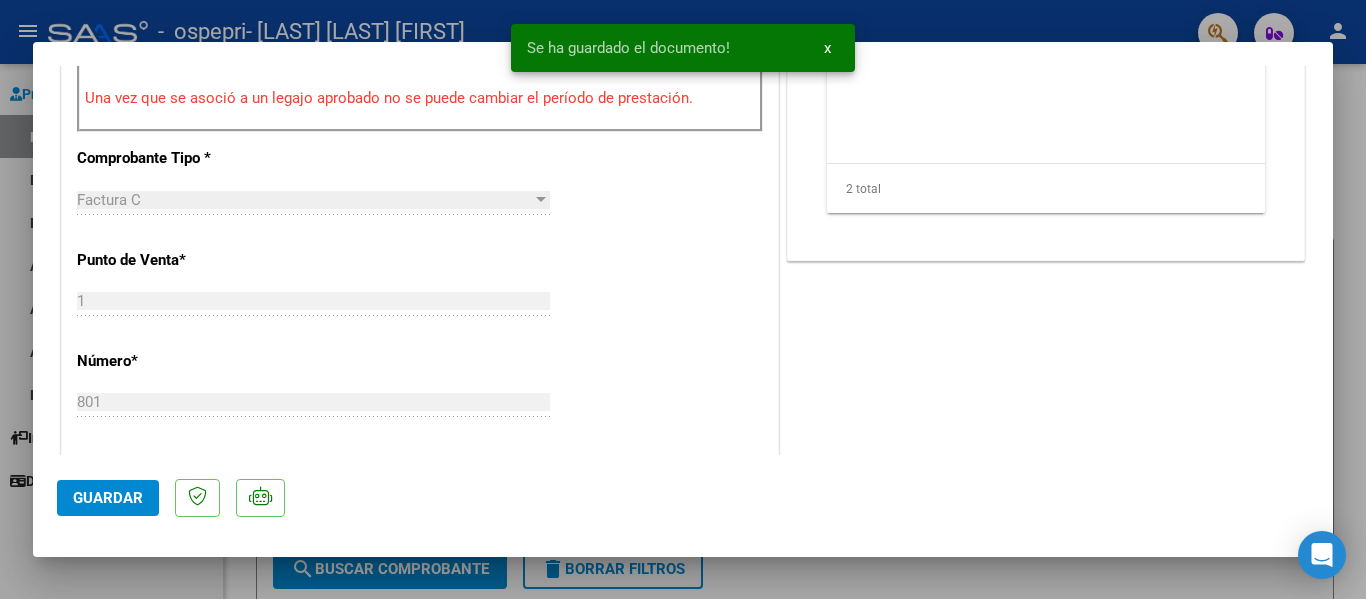 scroll, scrollTop: 800, scrollLeft: 0, axis: vertical 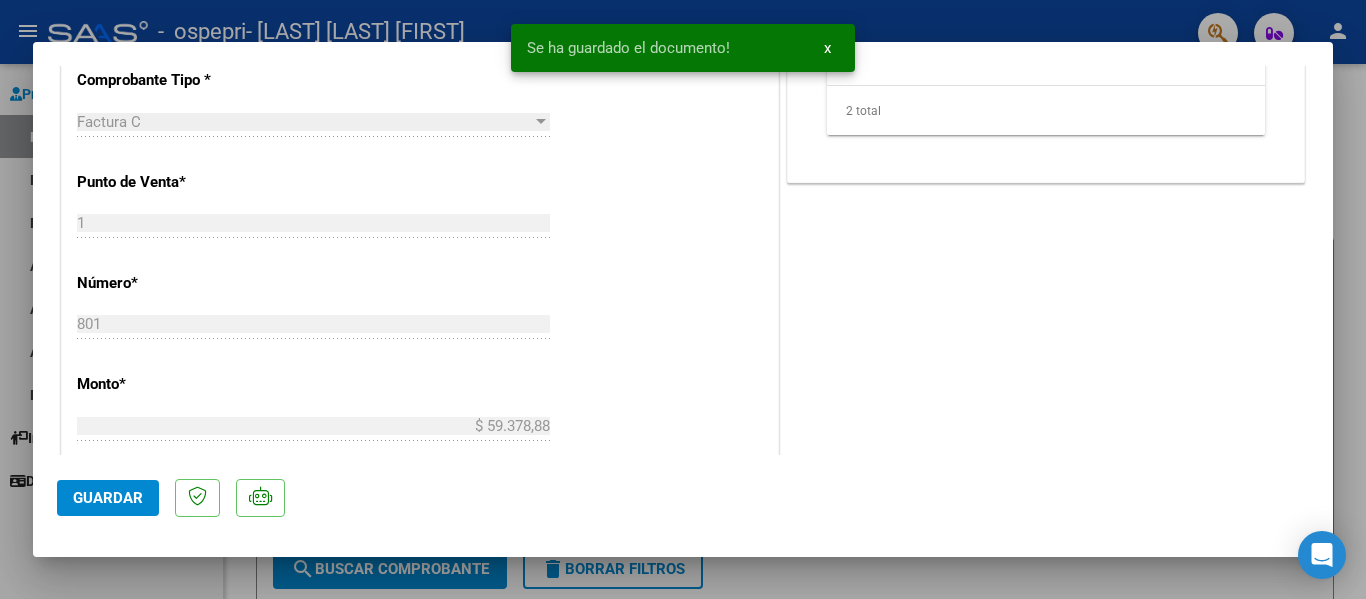 click on "Guardar" 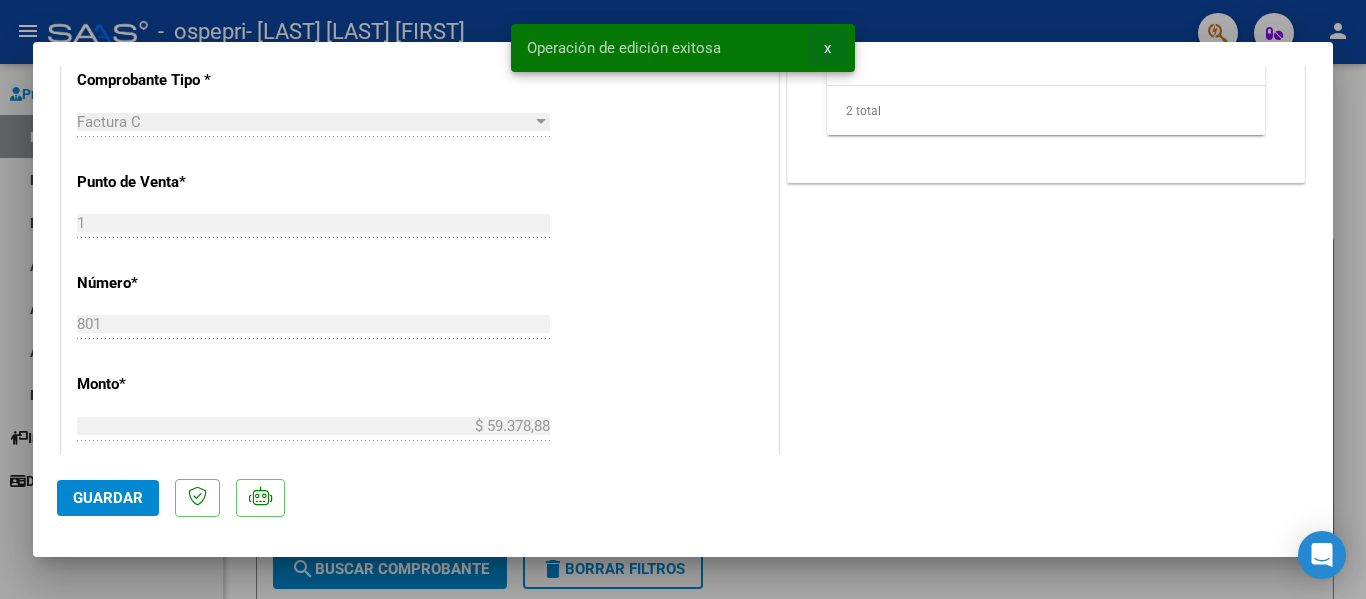 click on "x" at bounding box center [827, 48] 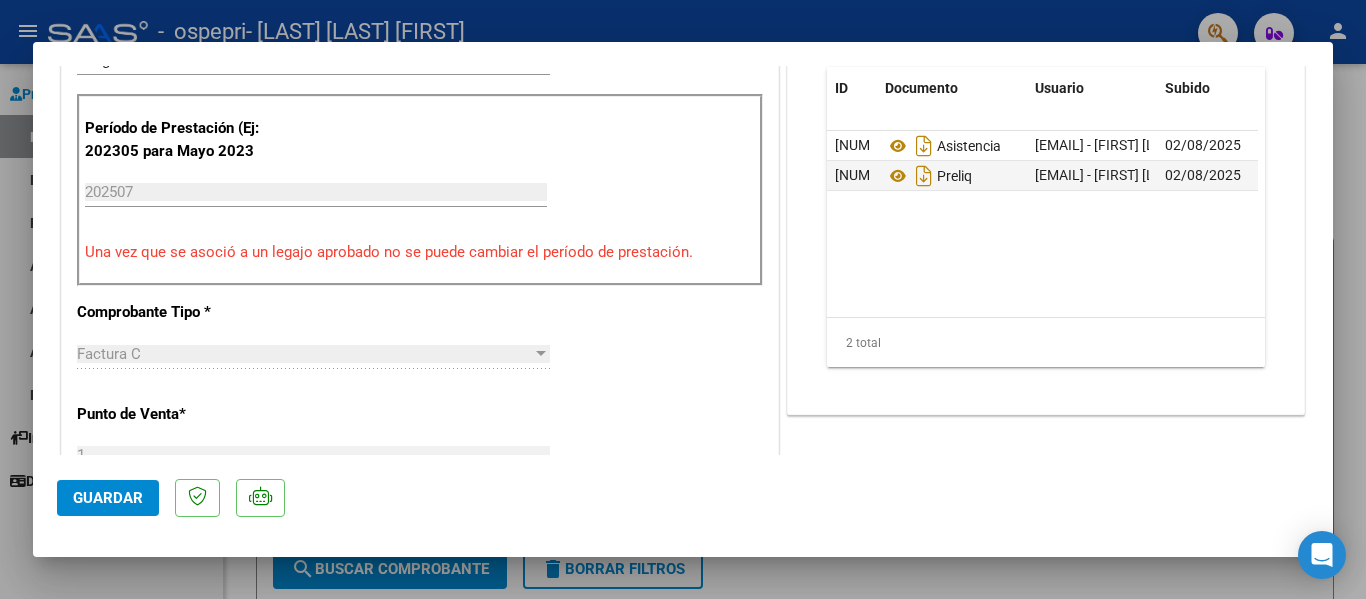 scroll, scrollTop: 500, scrollLeft: 0, axis: vertical 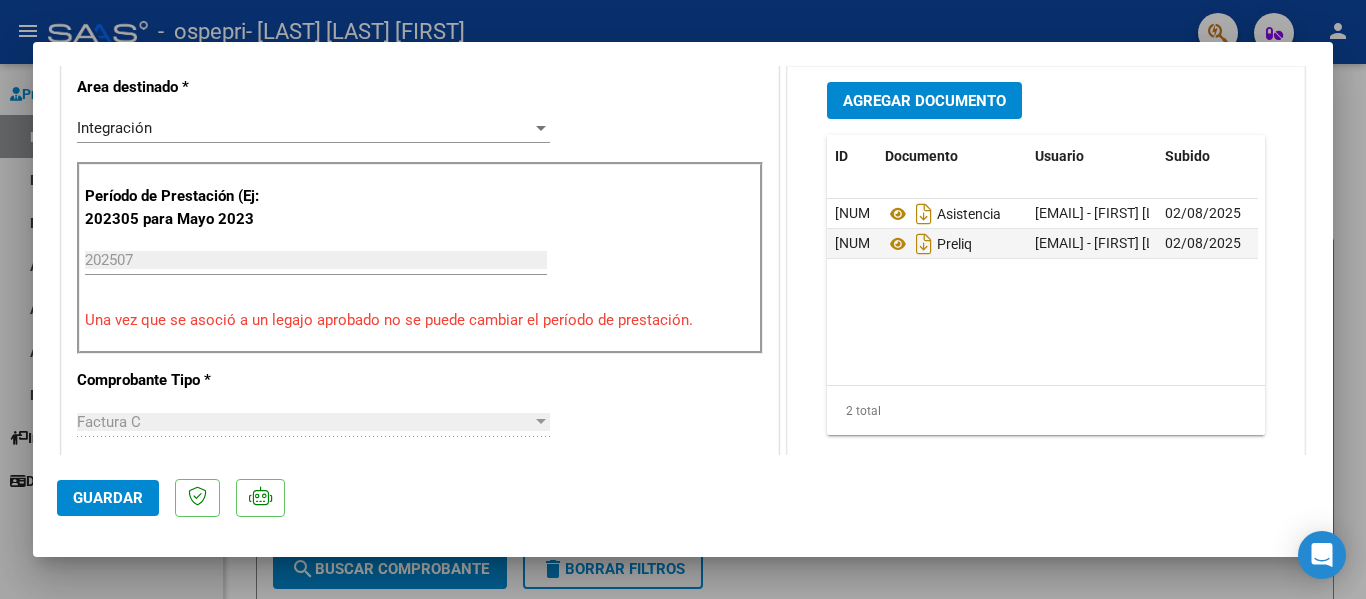 click at bounding box center [683, 299] 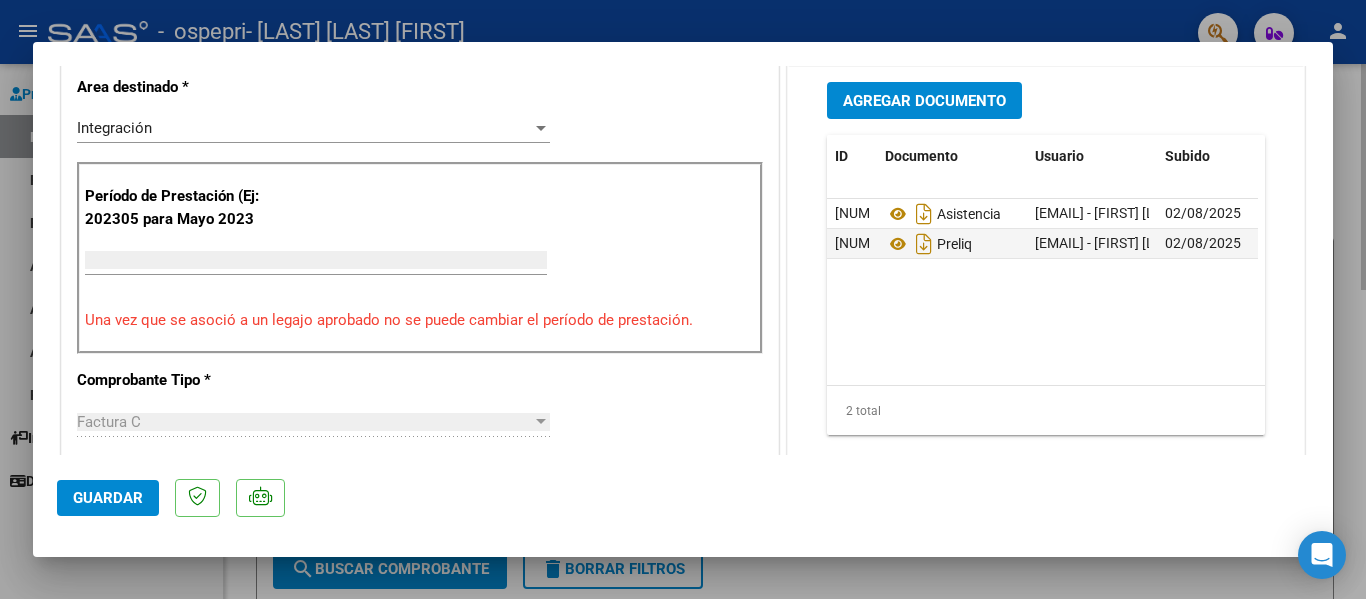 scroll, scrollTop: 459, scrollLeft: 0, axis: vertical 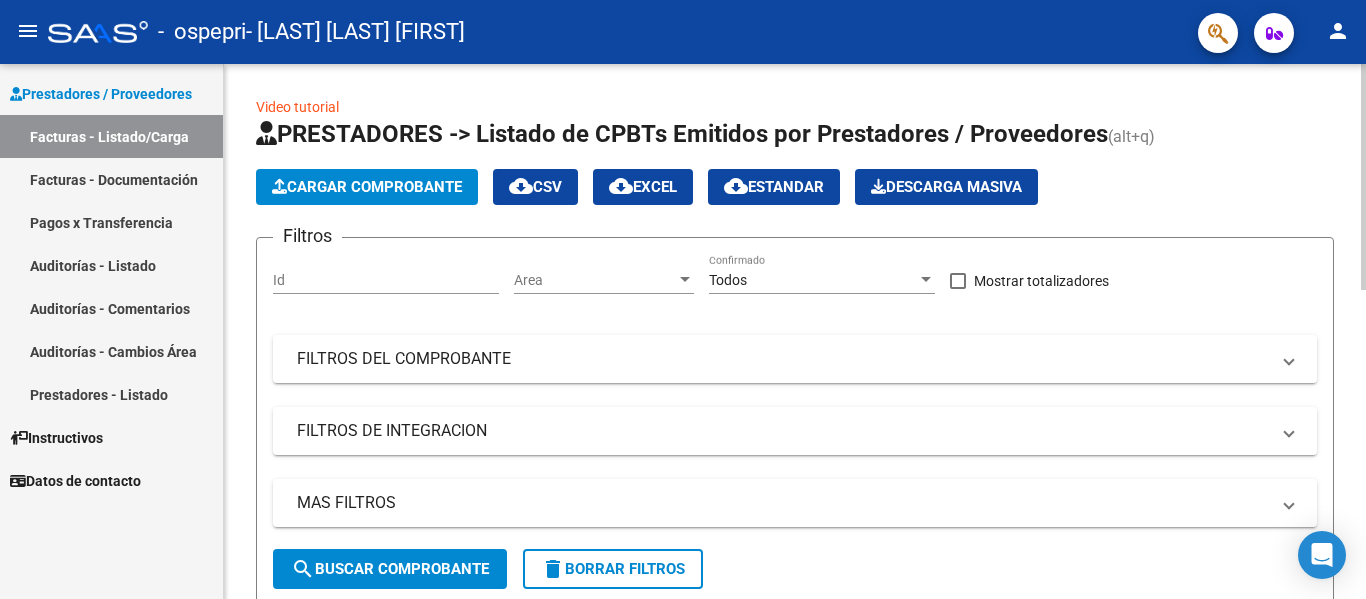 click on "Cargar Comprobante" 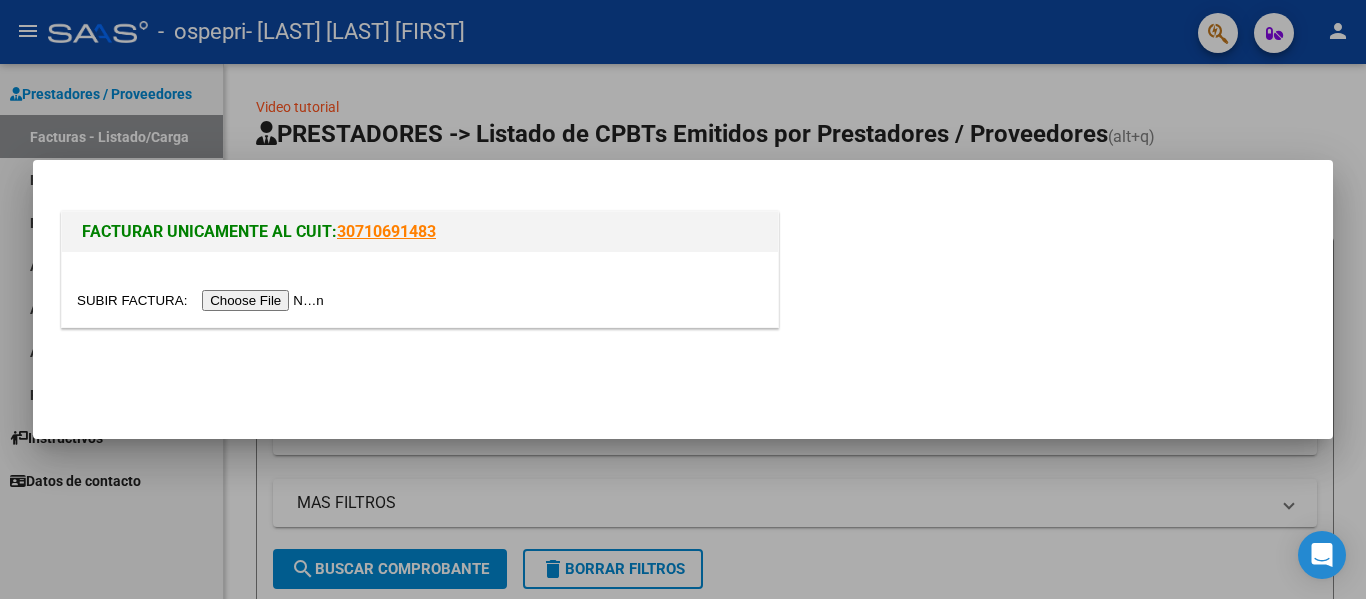 click at bounding box center [203, 300] 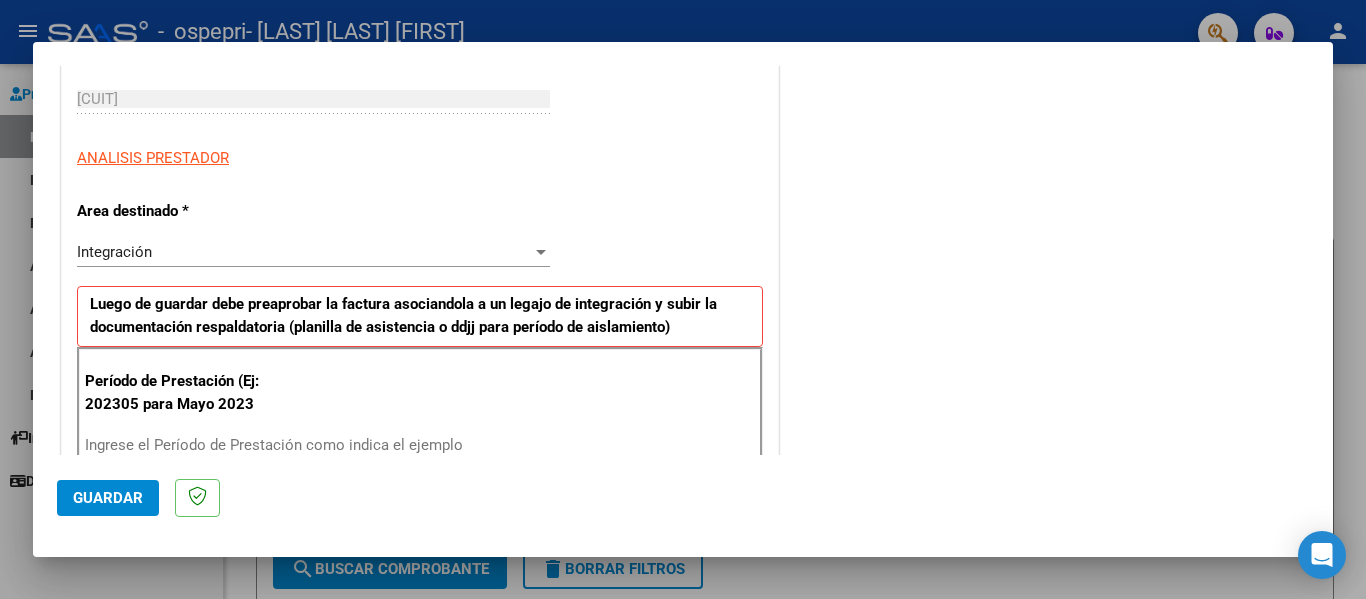 scroll, scrollTop: 400, scrollLeft: 0, axis: vertical 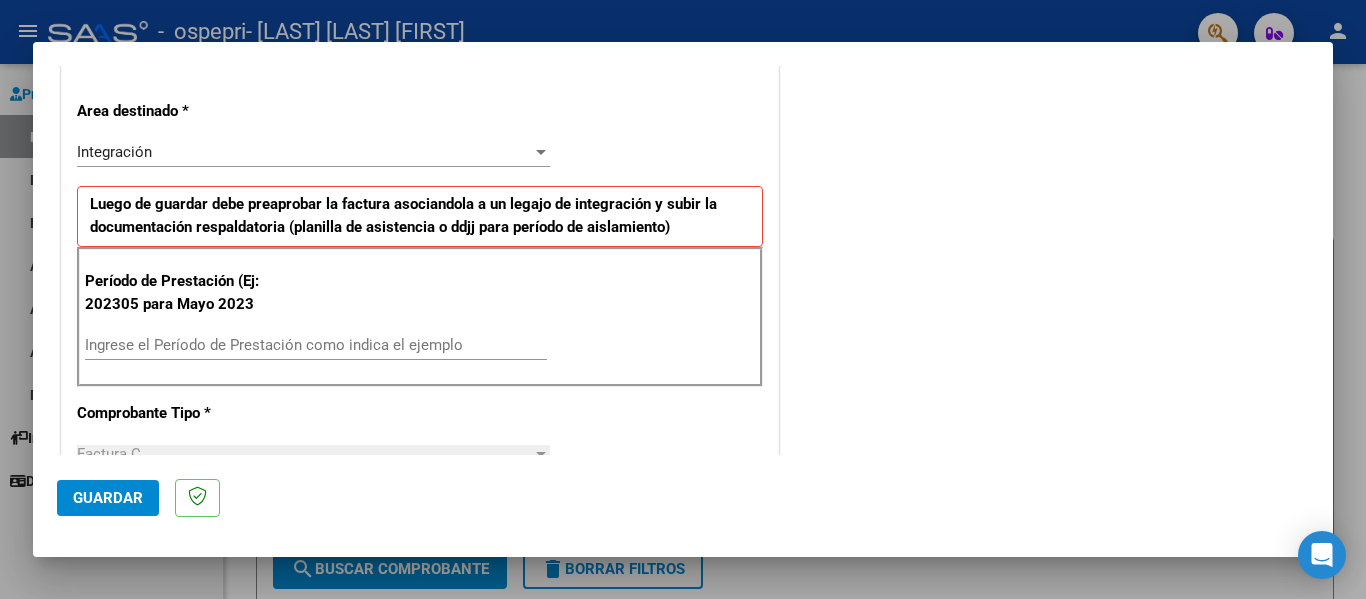 click on "Ingrese el Período de Prestación como indica el ejemplo" at bounding box center [316, 345] 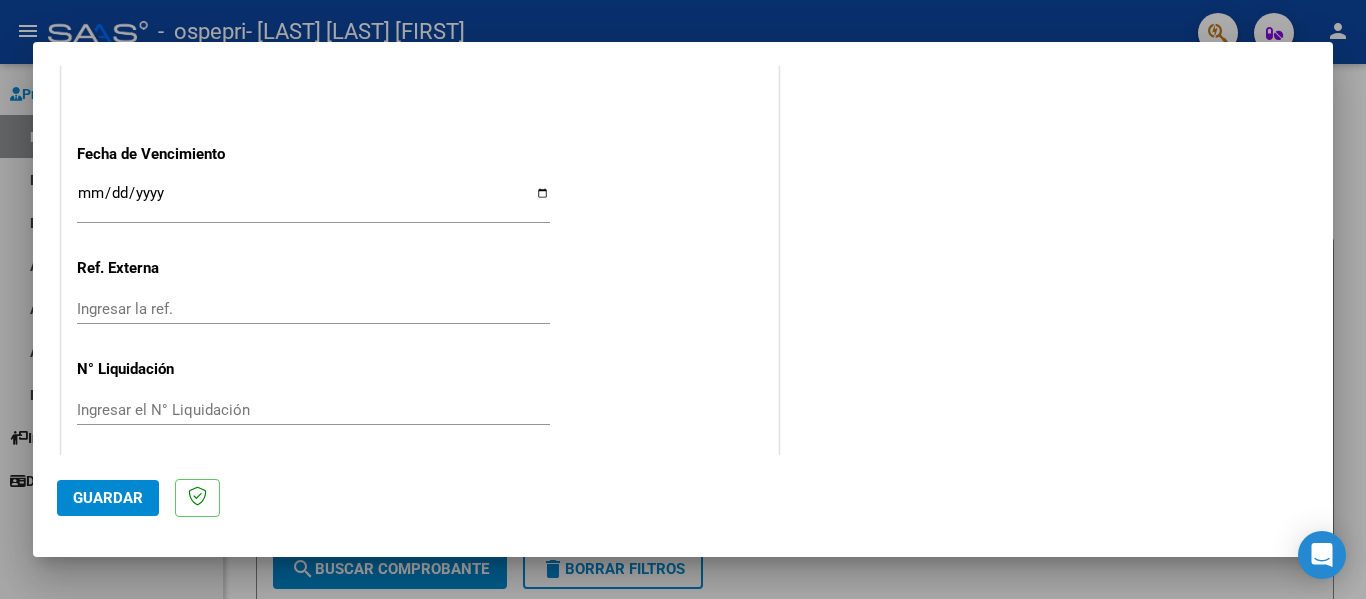 scroll, scrollTop: 1333, scrollLeft: 0, axis: vertical 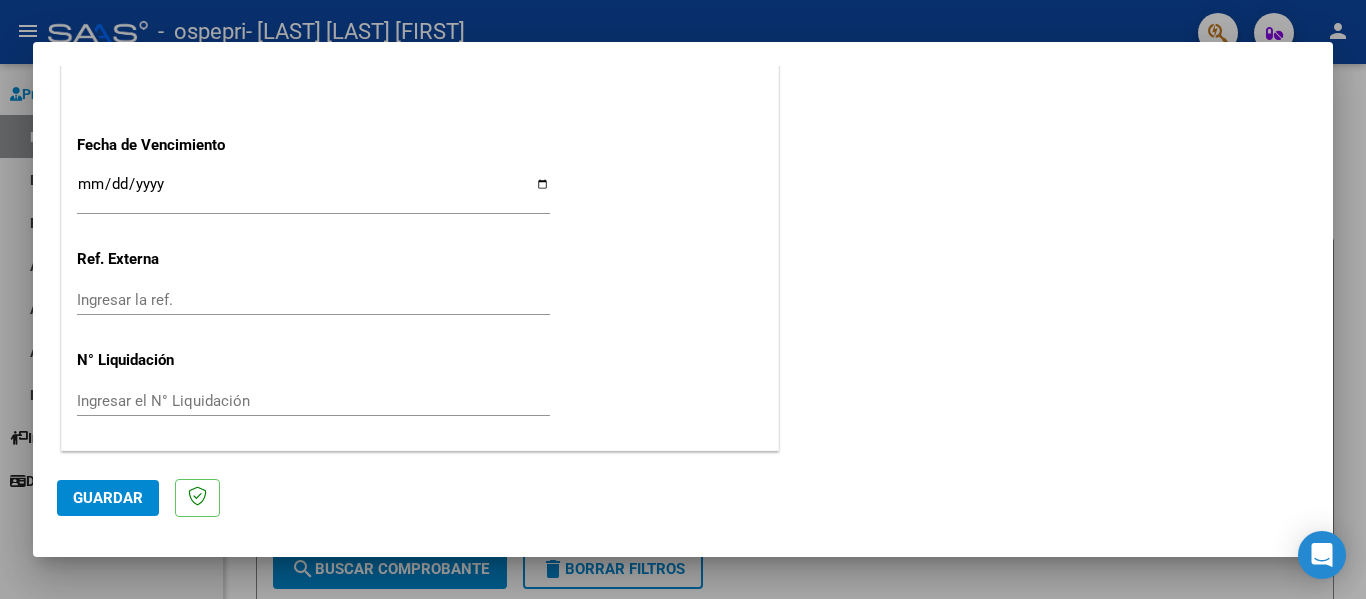 type on "202507" 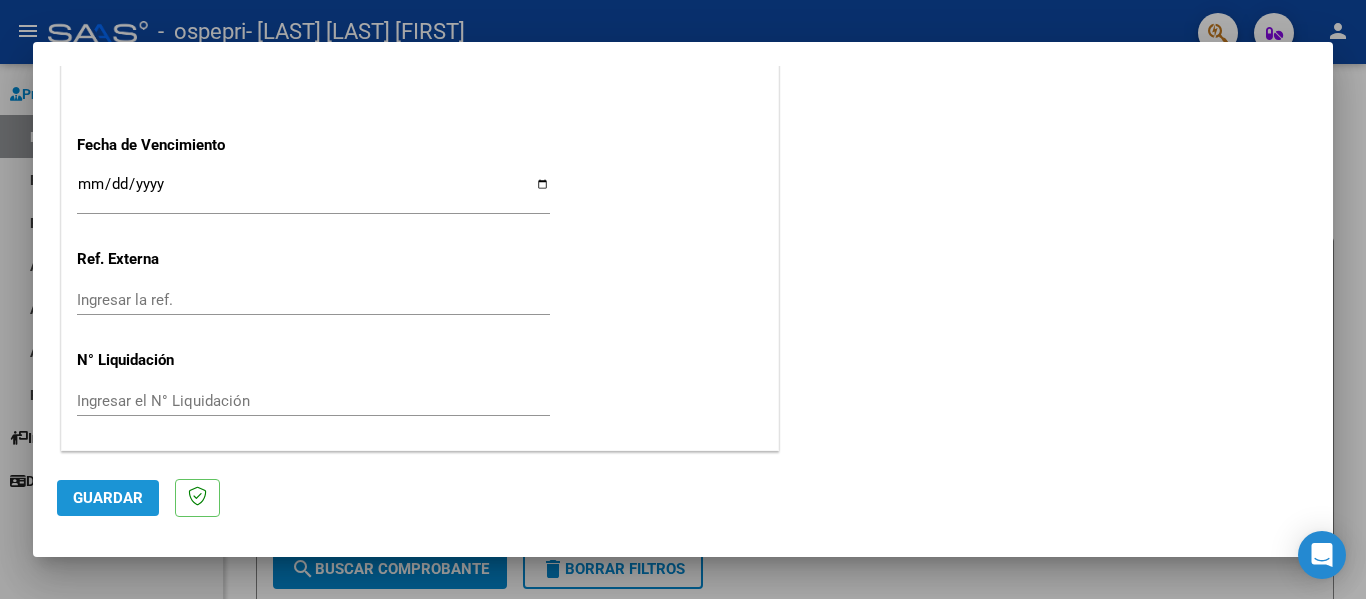 click on "Guardar" 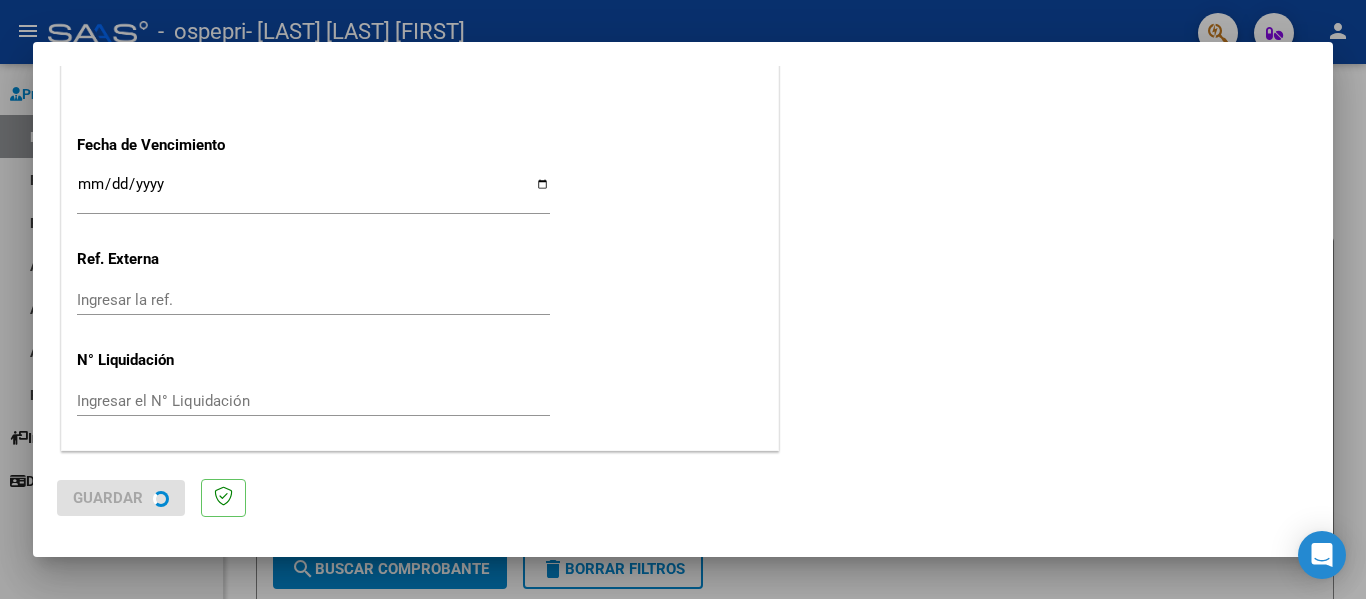 scroll, scrollTop: 0, scrollLeft: 0, axis: both 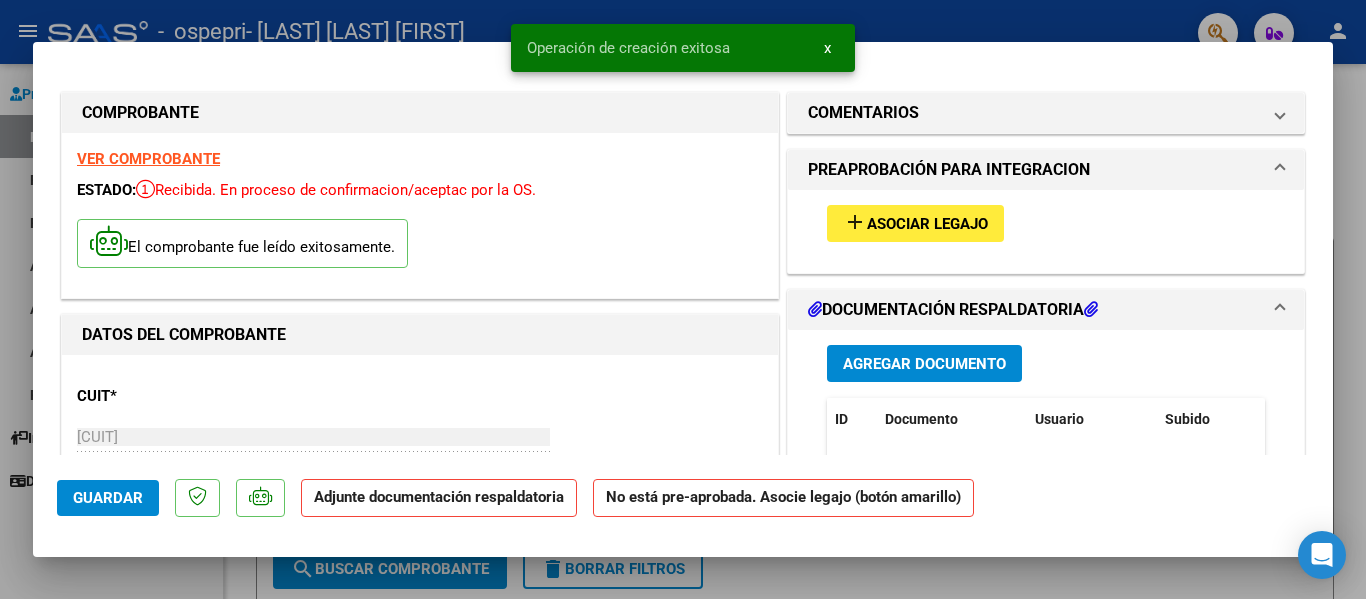 click on "Asociar Legajo" at bounding box center (927, 224) 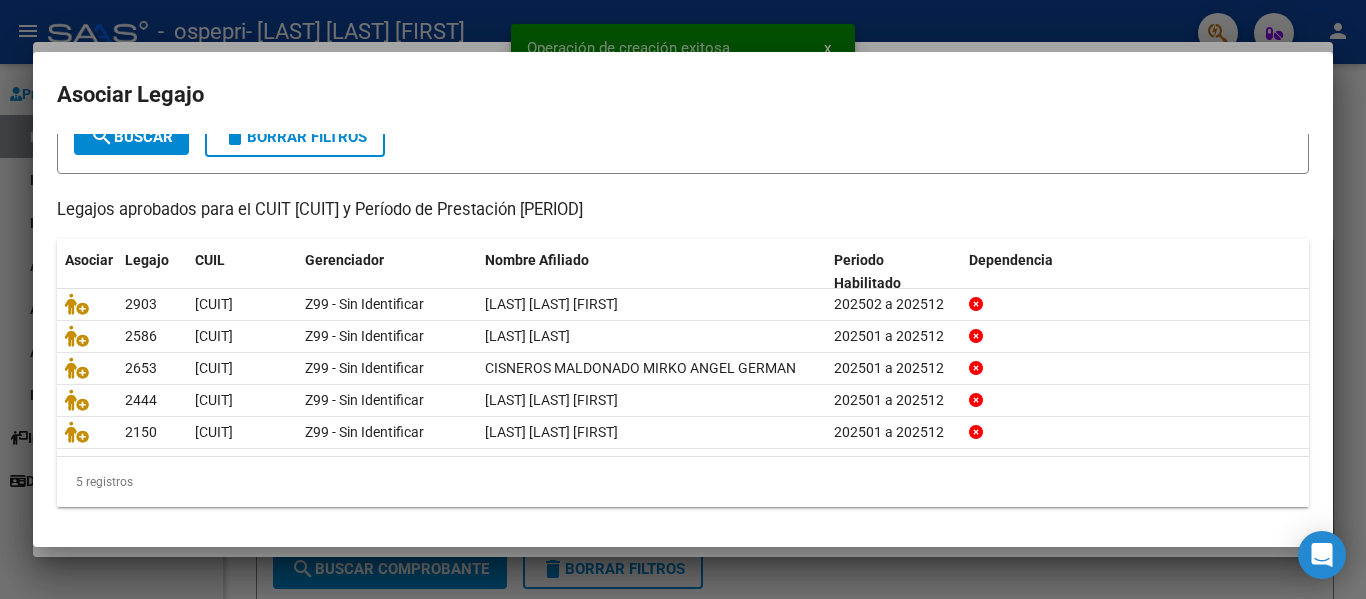 scroll, scrollTop: 137, scrollLeft: 0, axis: vertical 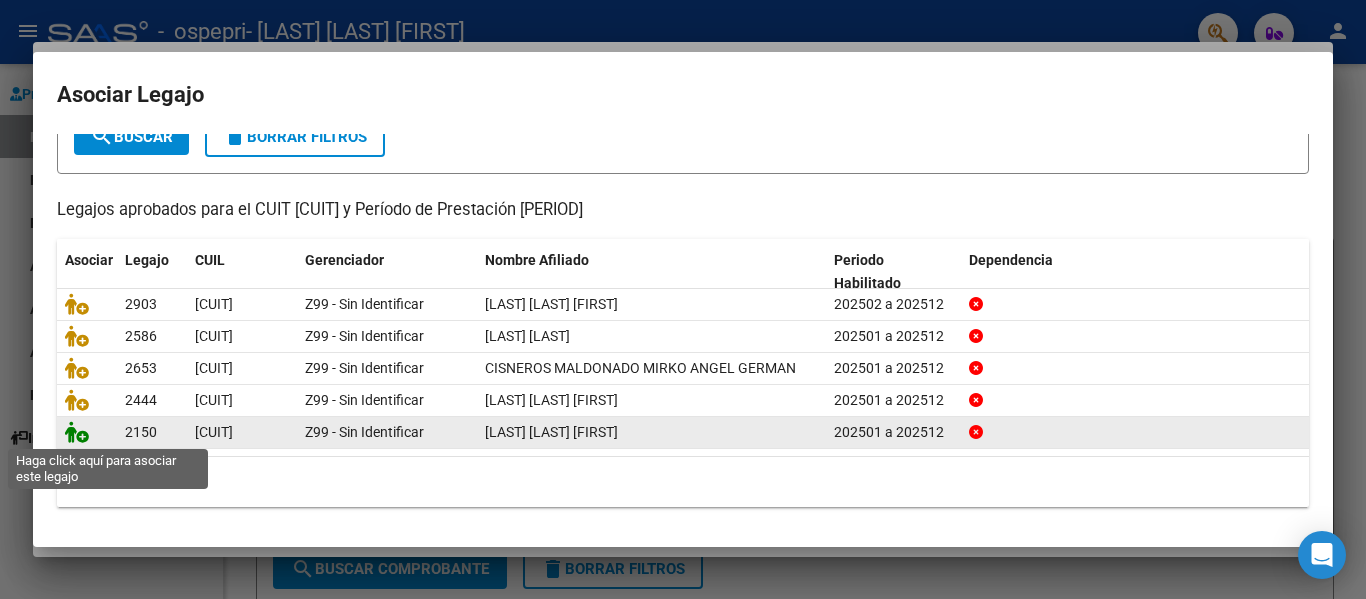 click 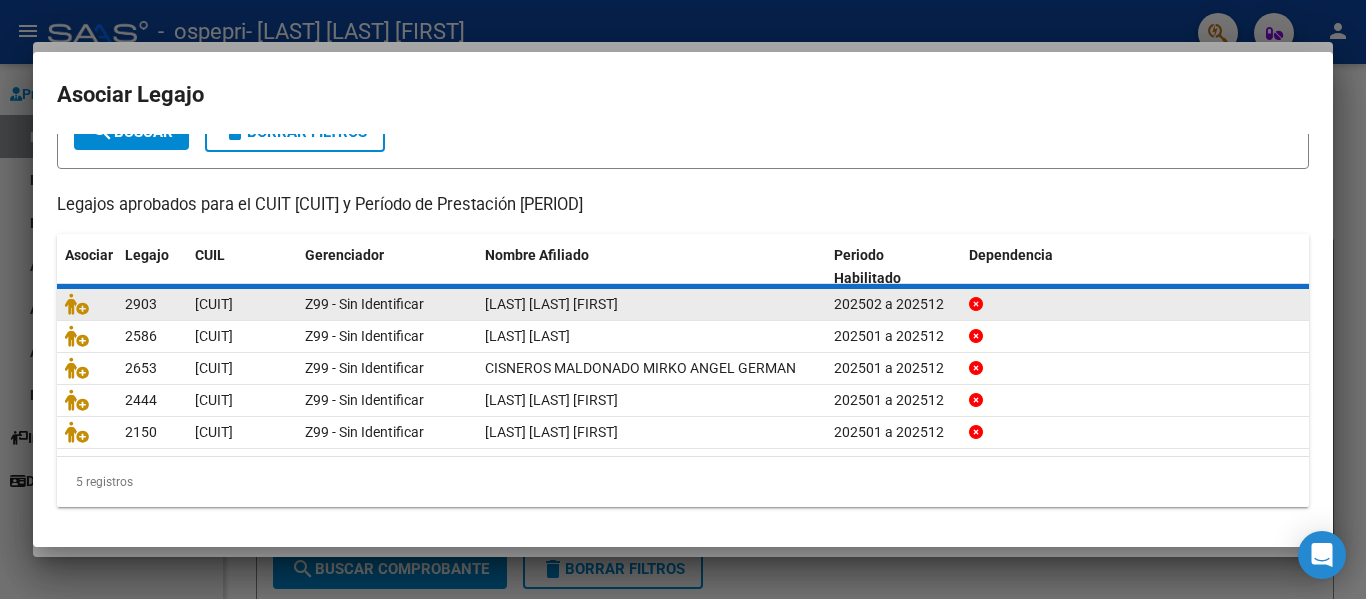scroll, scrollTop: 0, scrollLeft: 0, axis: both 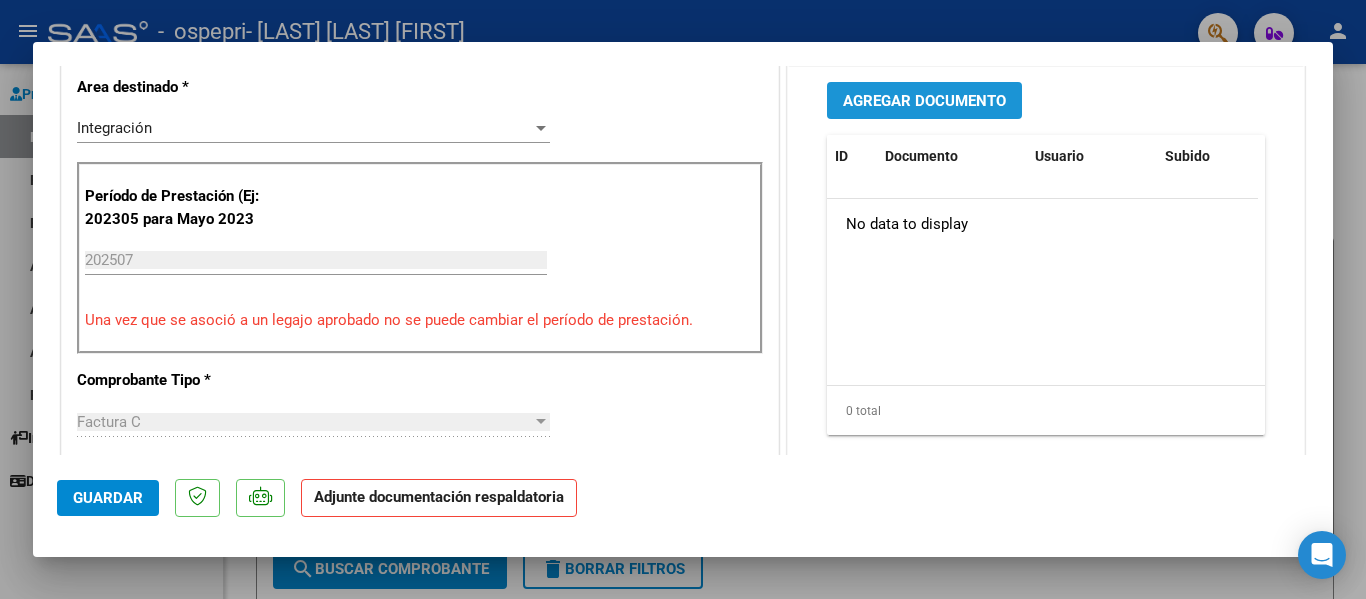 click on "Agregar Documento" at bounding box center [924, 101] 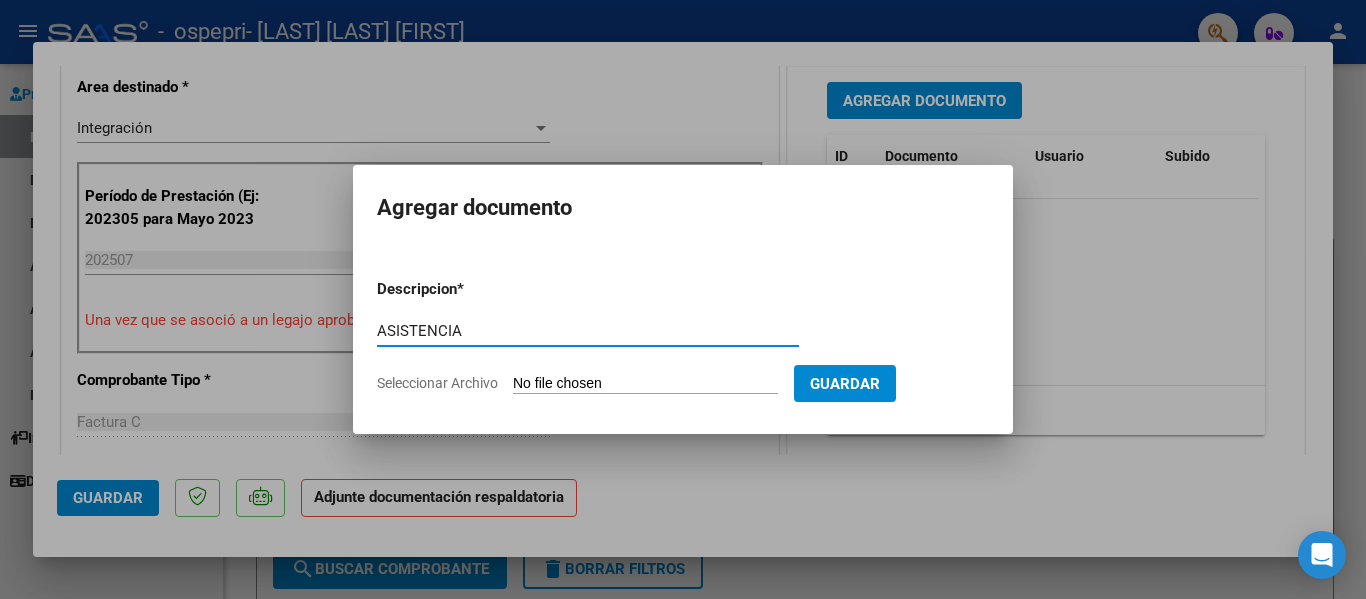 type on "ASISTENCIA" 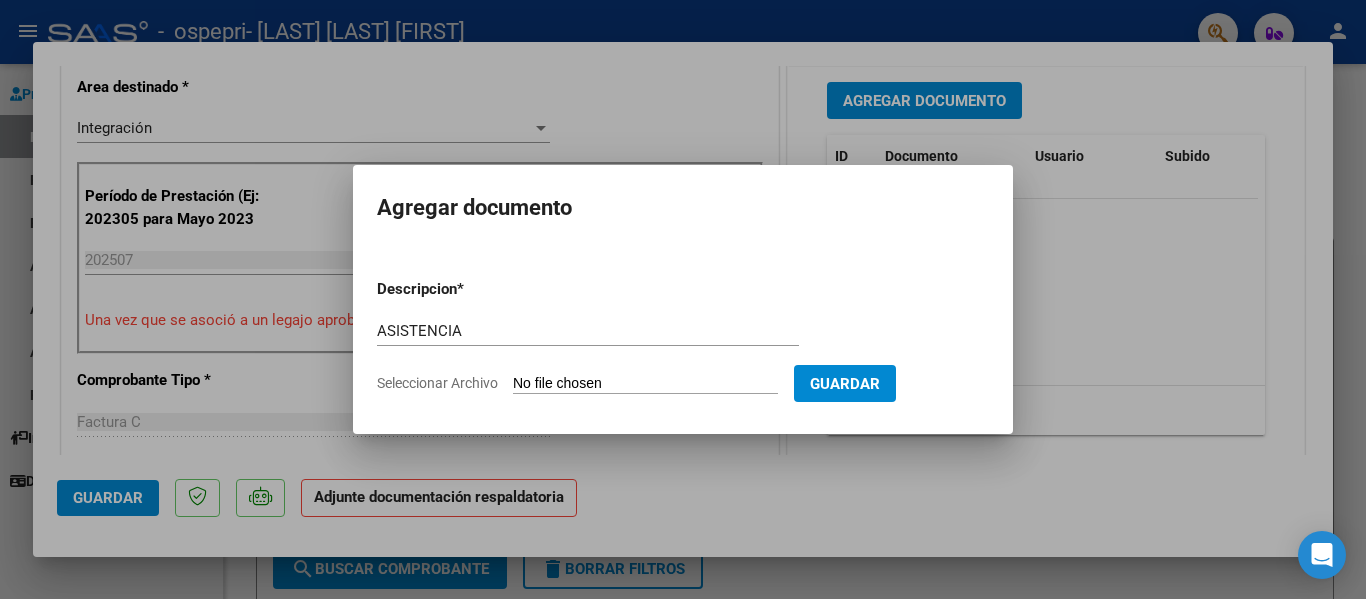 click on "Seleccionar Archivo" at bounding box center [645, 384] 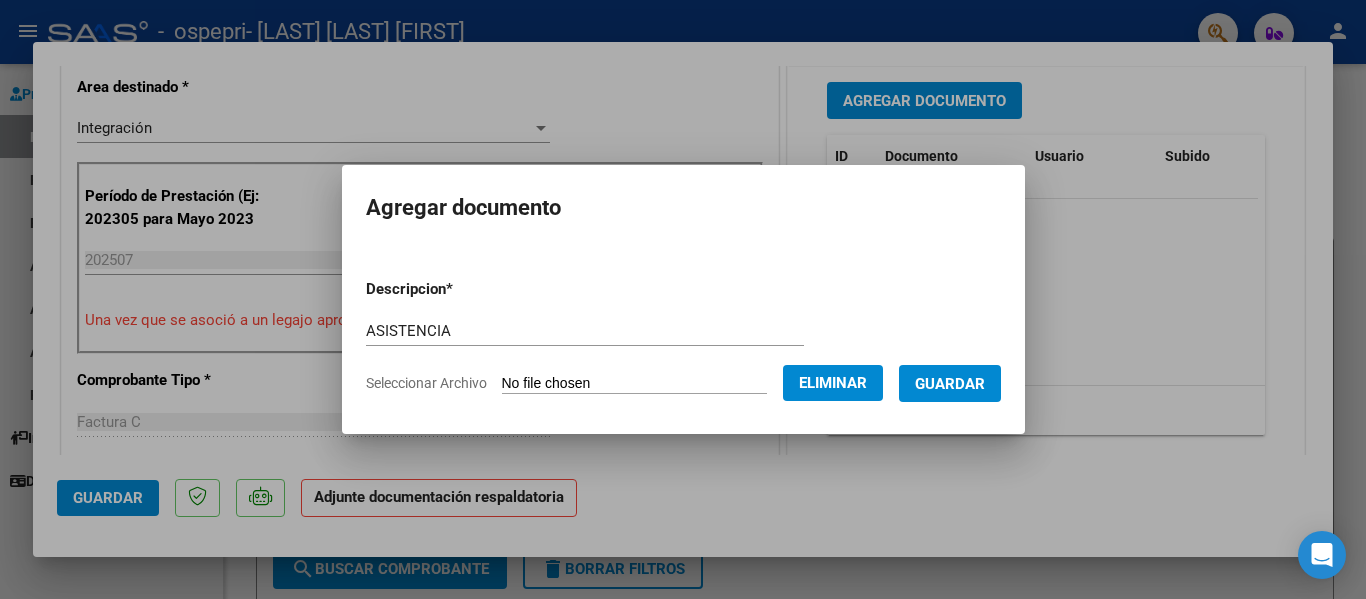 click on "Guardar" at bounding box center [950, 384] 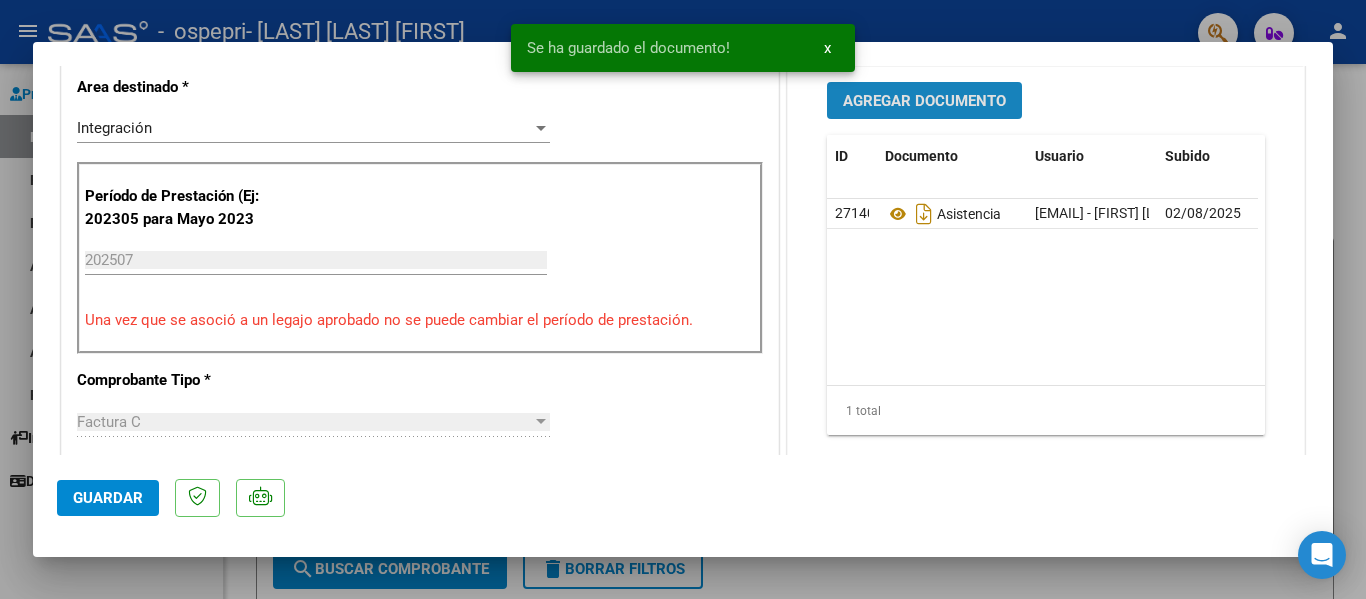 click on "Agregar Documento" at bounding box center [924, 100] 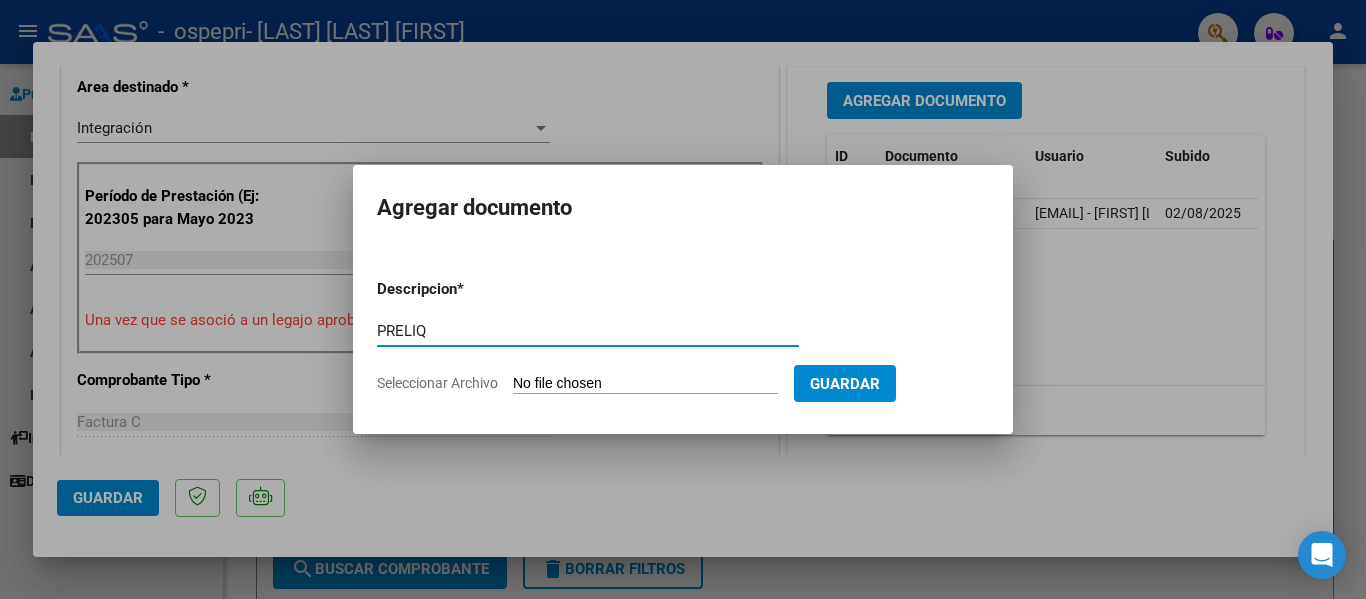 type on "PRELIQ" 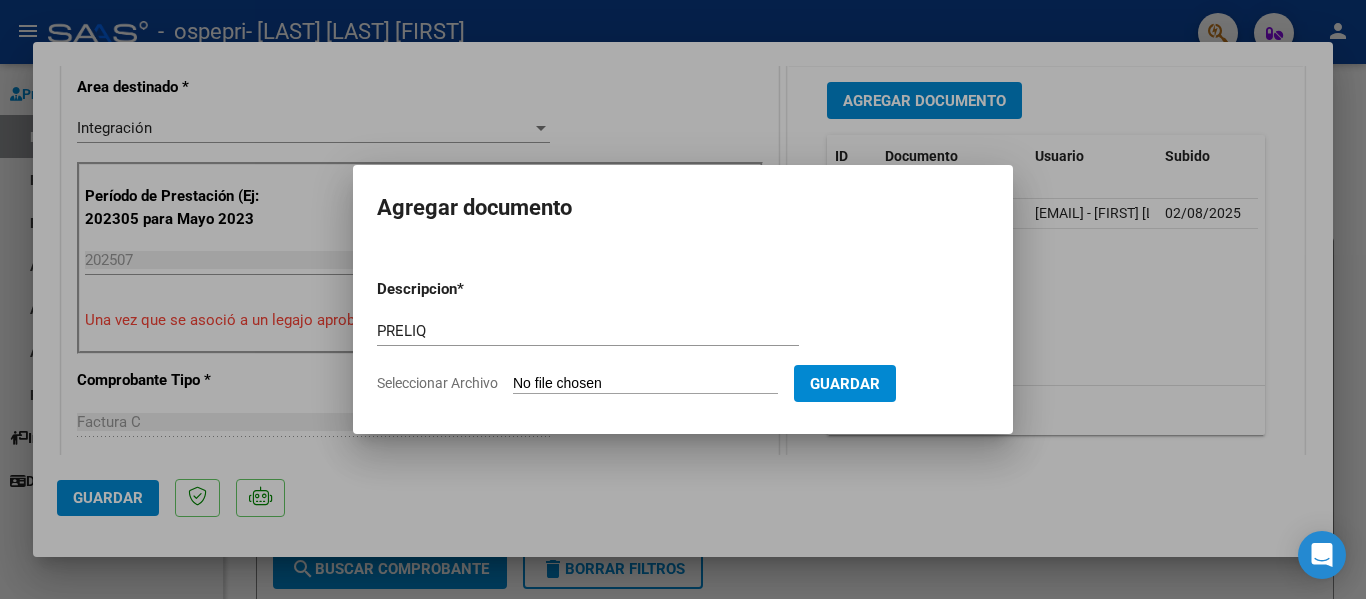 type on "C:\fakepath\[LAST] 07.pdf" 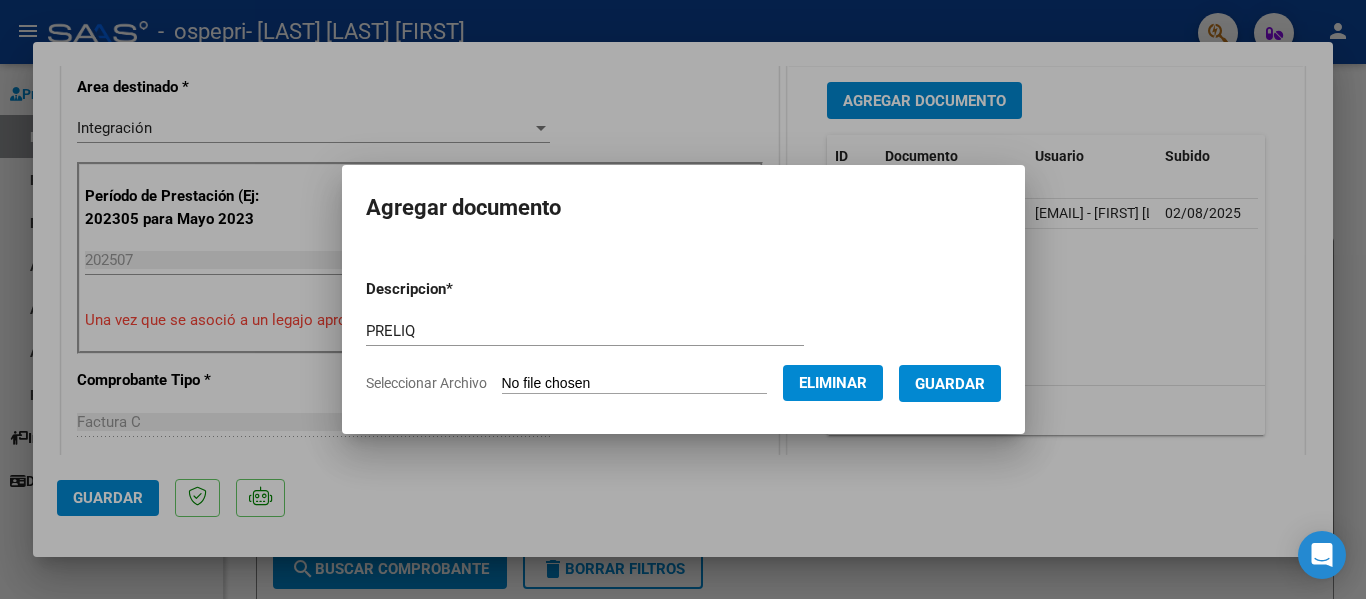 click on "Guardar" at bounding box center (950, 384) 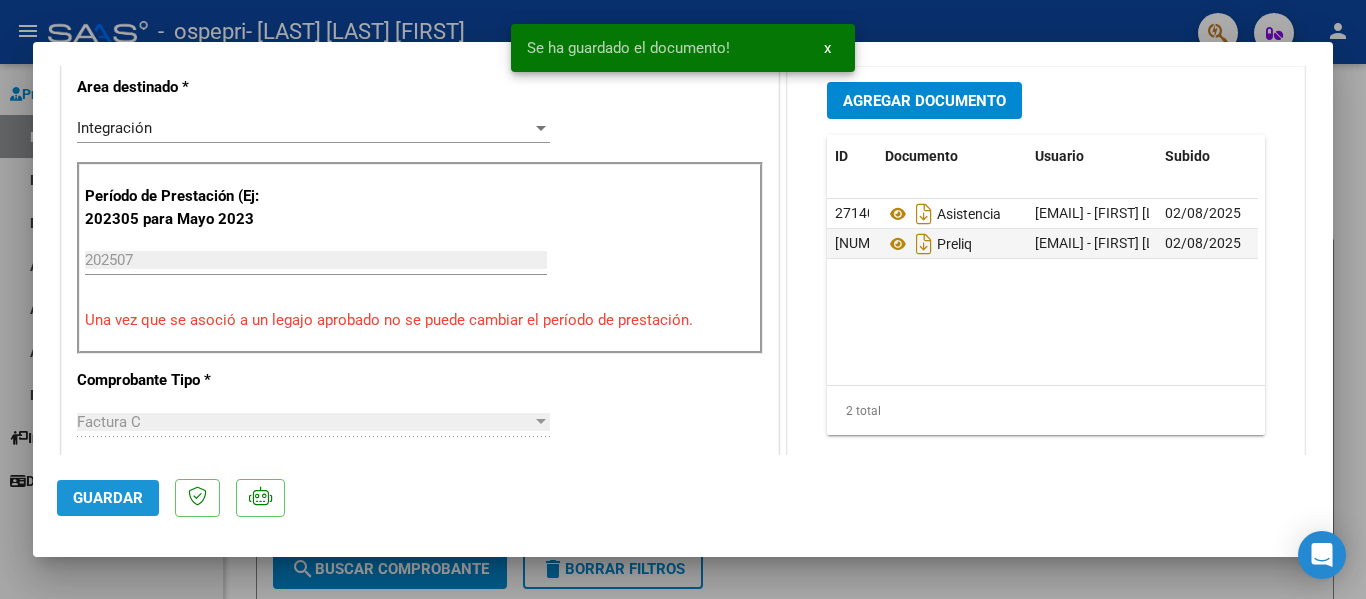 click on "Guardar" 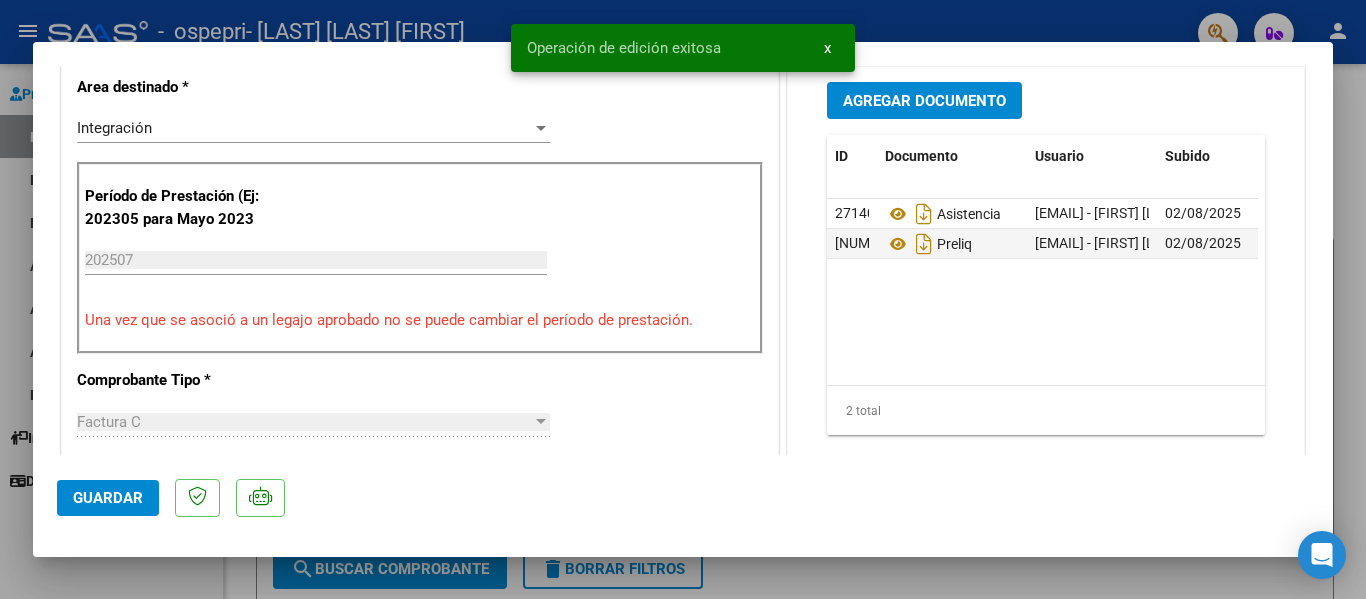 click at bounding box center (683, 299) 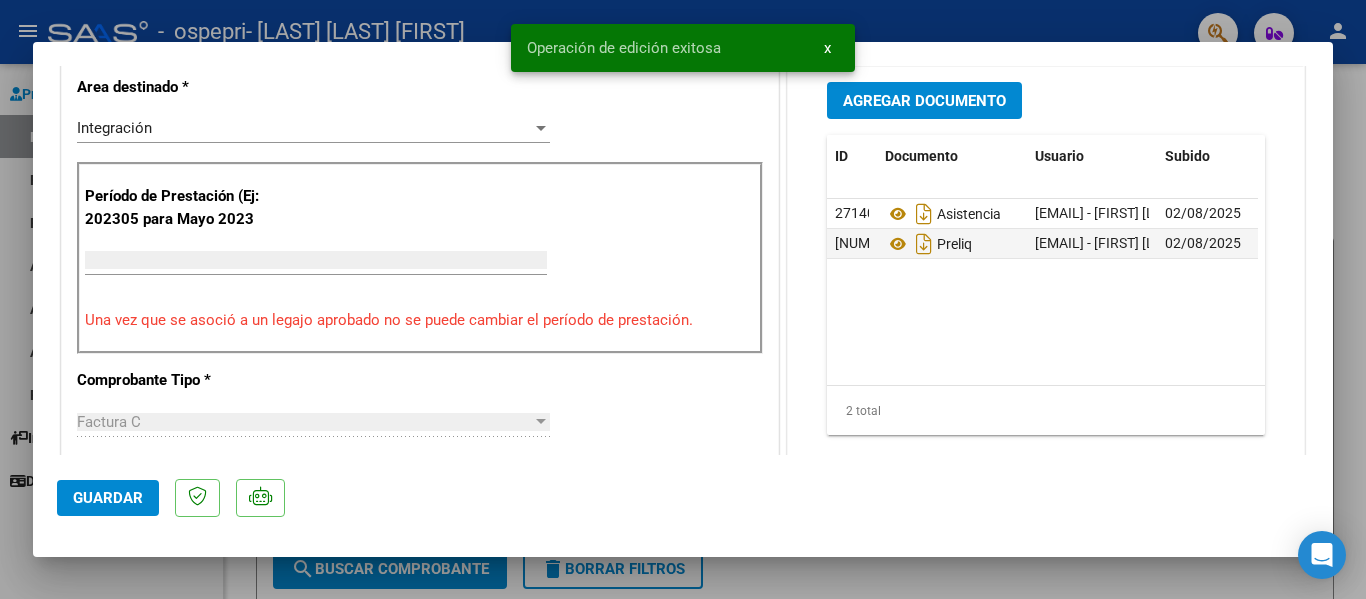 scroll, scrollTop: 414, scrollLeft: 0, axis: vertical 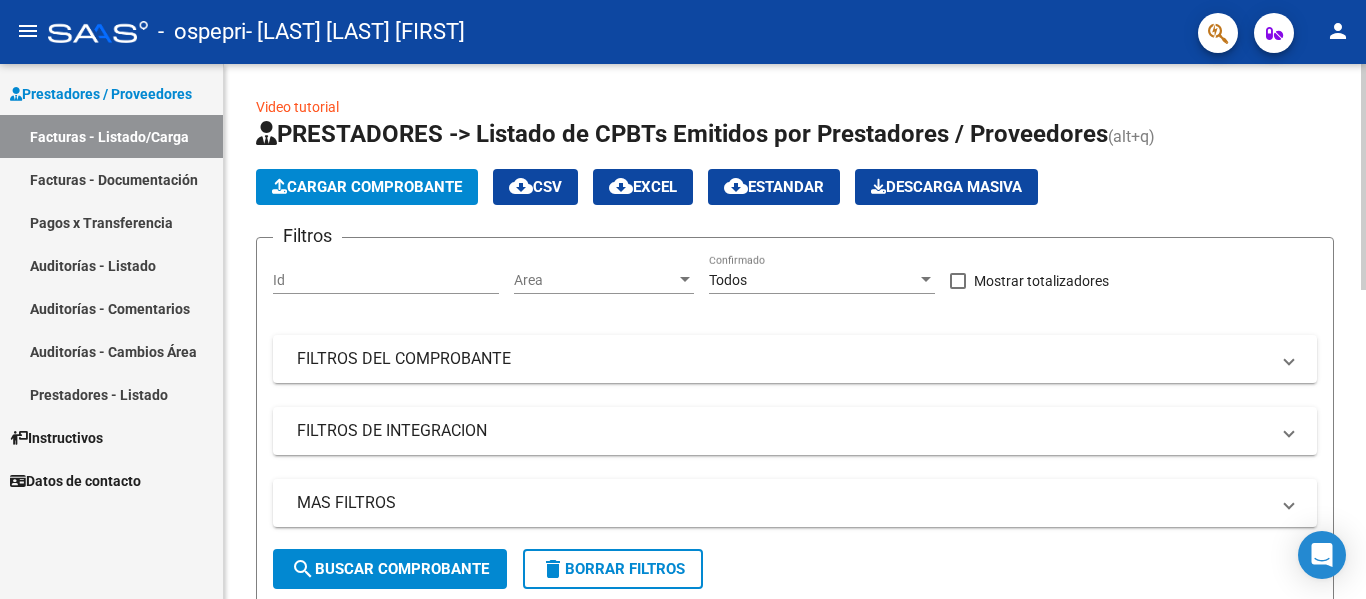 click on "Cargar Comprobante" 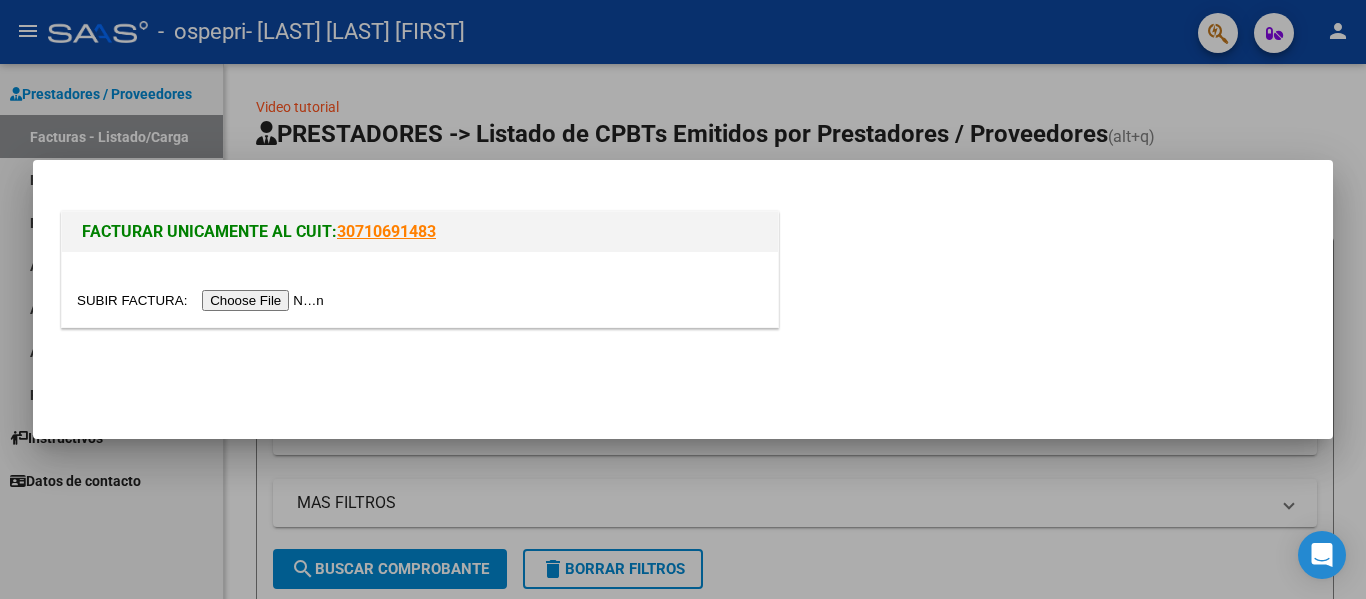 click at bounding box center (420, 289) 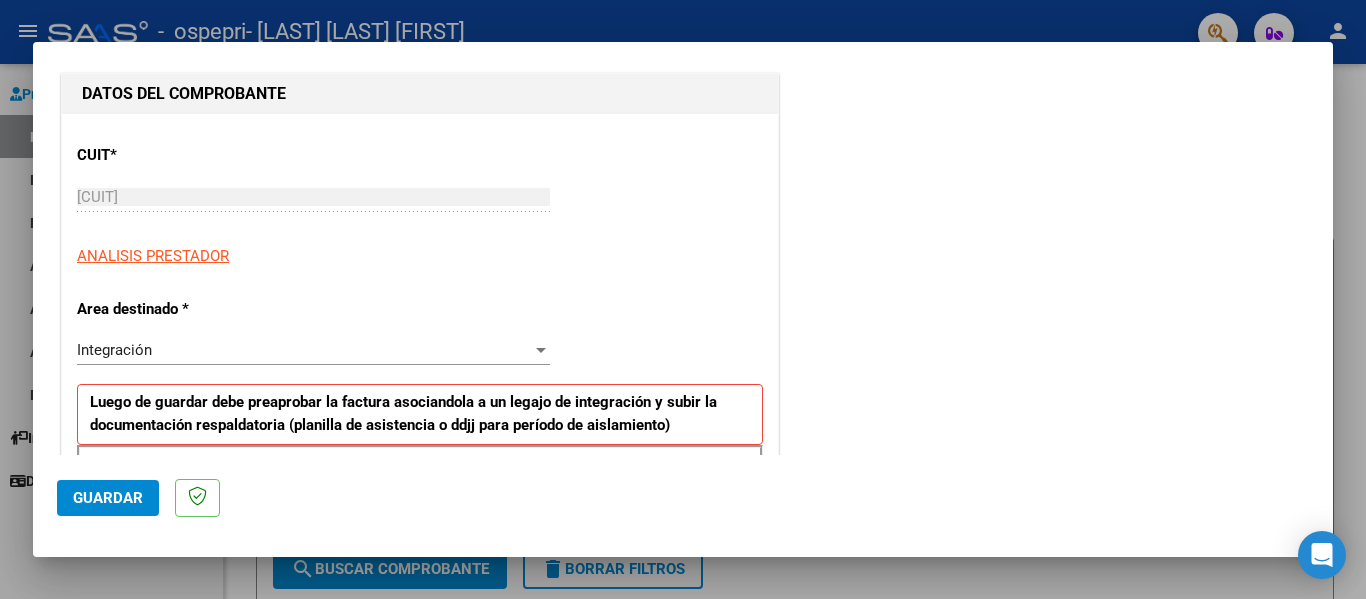 scroll, scrollTop: 300, scrollLeft: 0, axis: vertical 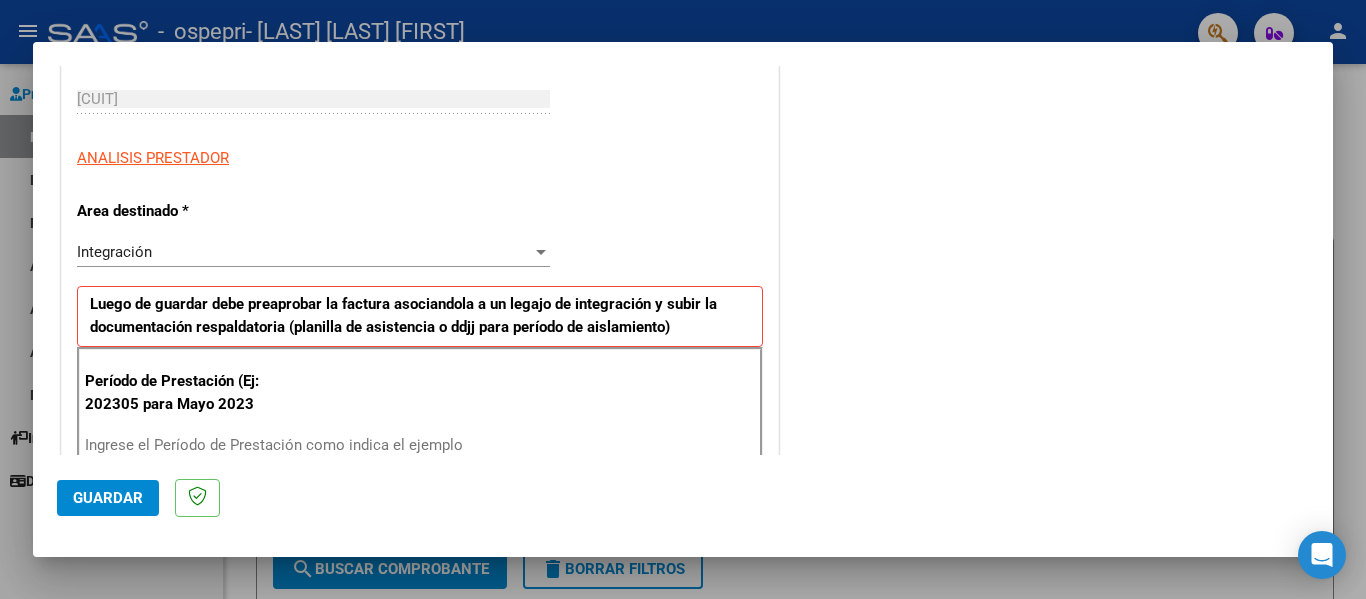 click on "Ingrese el Período de Prestación como indica el ejemplo" at bounding box center [316, 445] 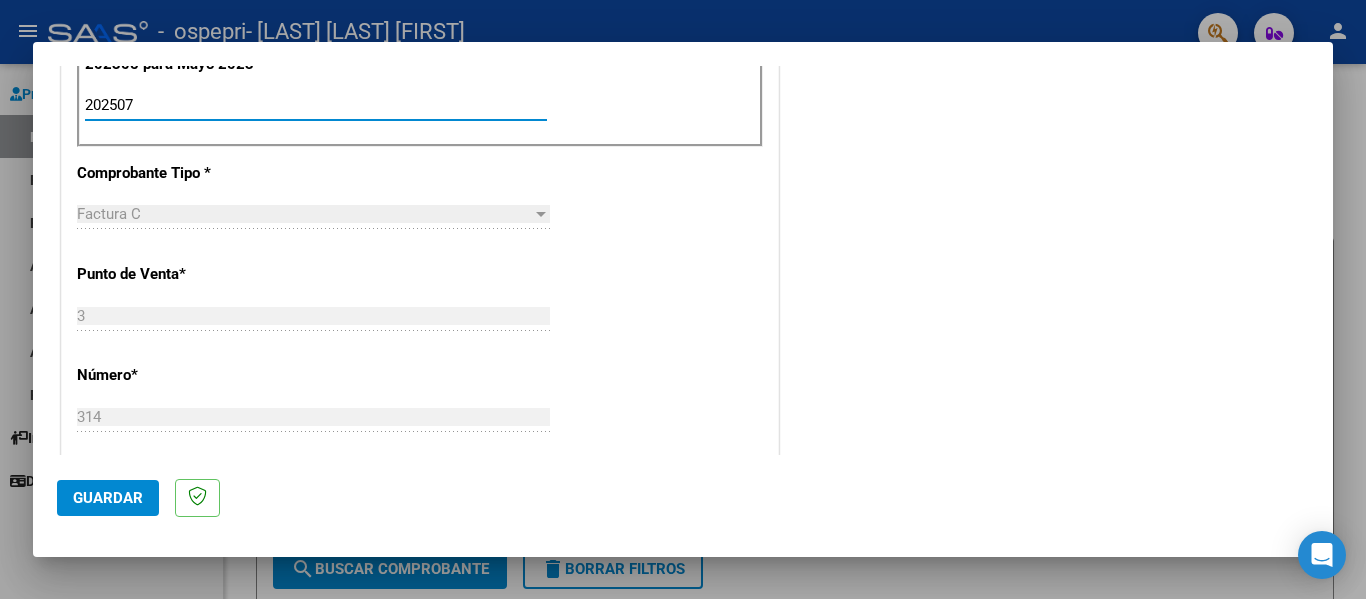 scroll, scrollTop: 700, scrollLeft: 0, axis: vertical 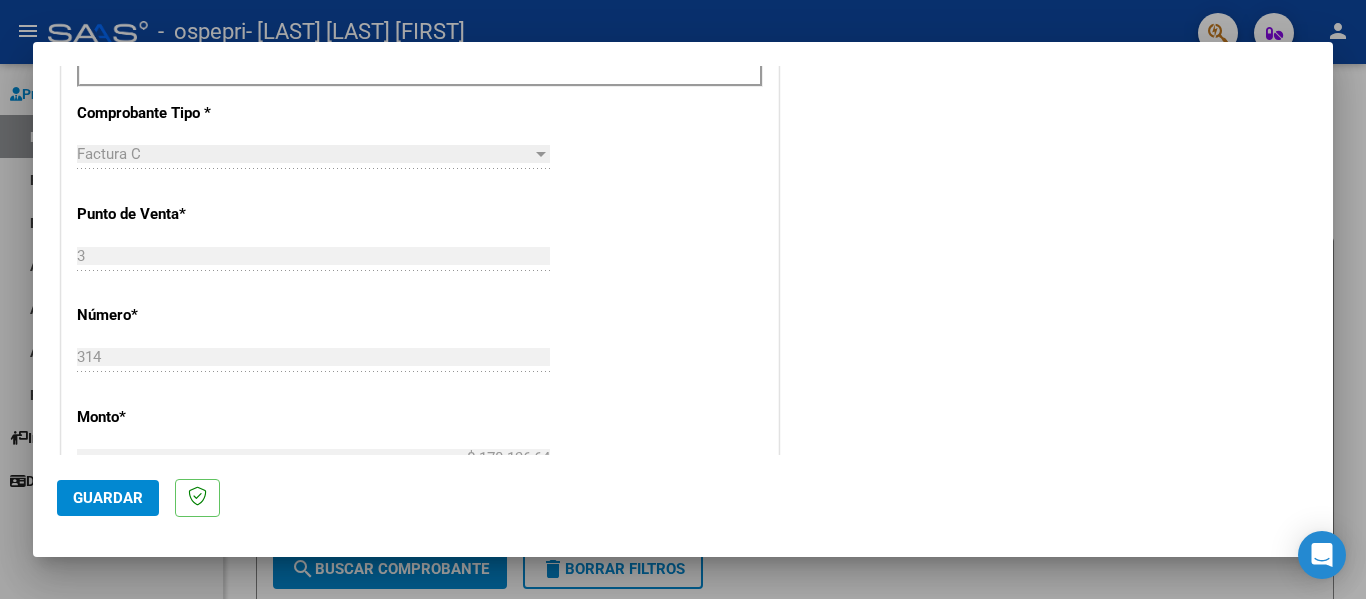 type on "202507" 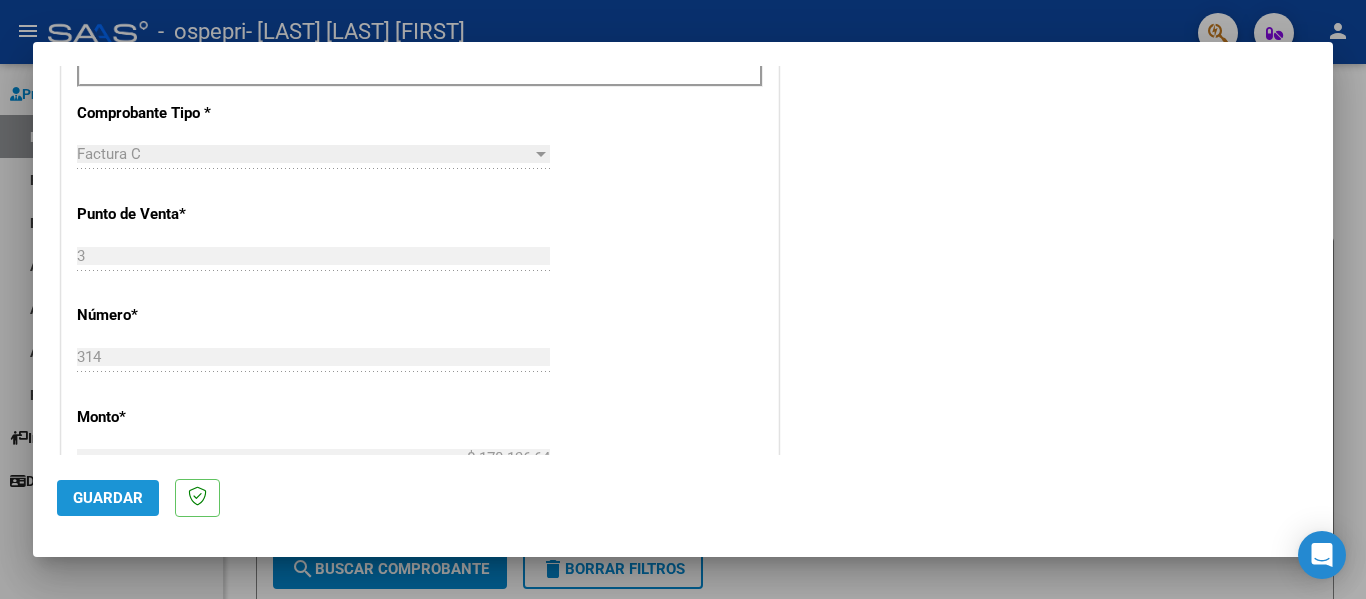 click on "Guardar" 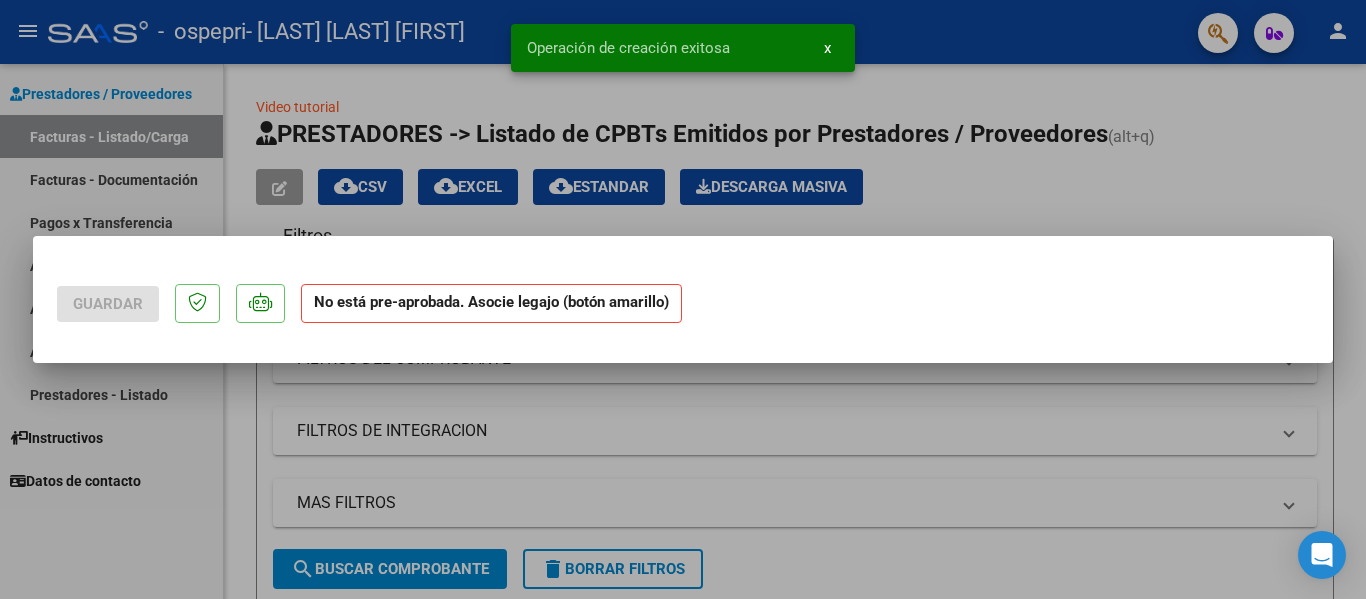 scroll, scrollTop: 0, scrollLeft: 0, axis: both 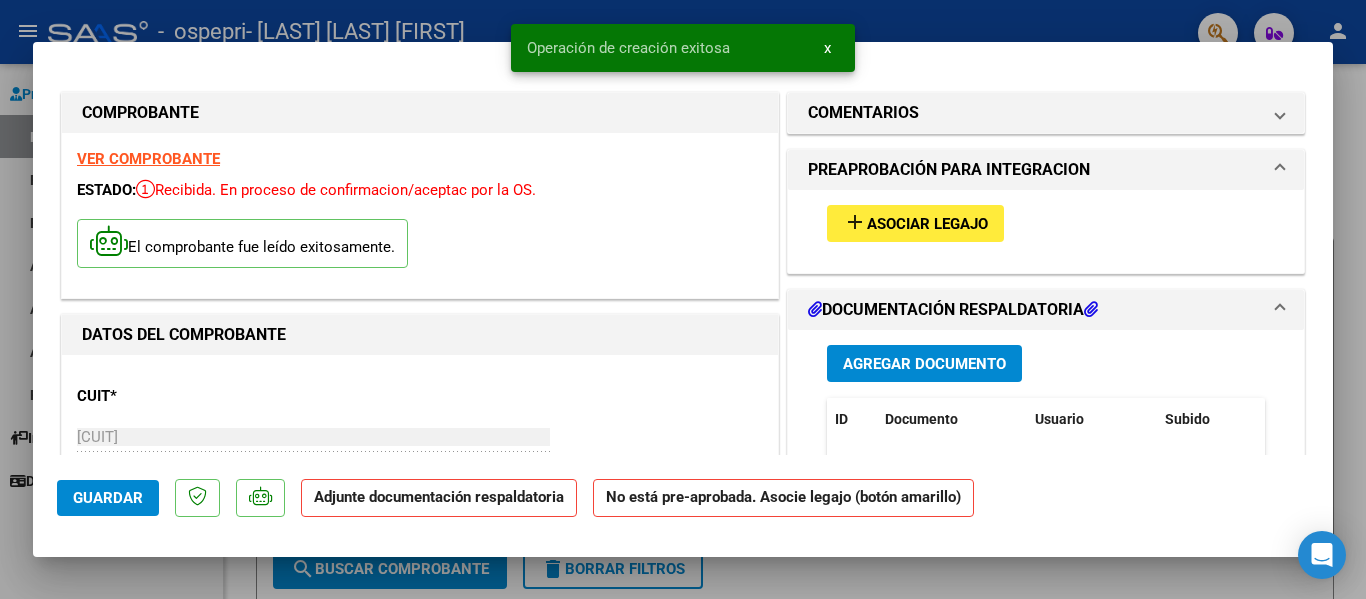 click on "Asociar Legajo" at bounding box center (927, 224) 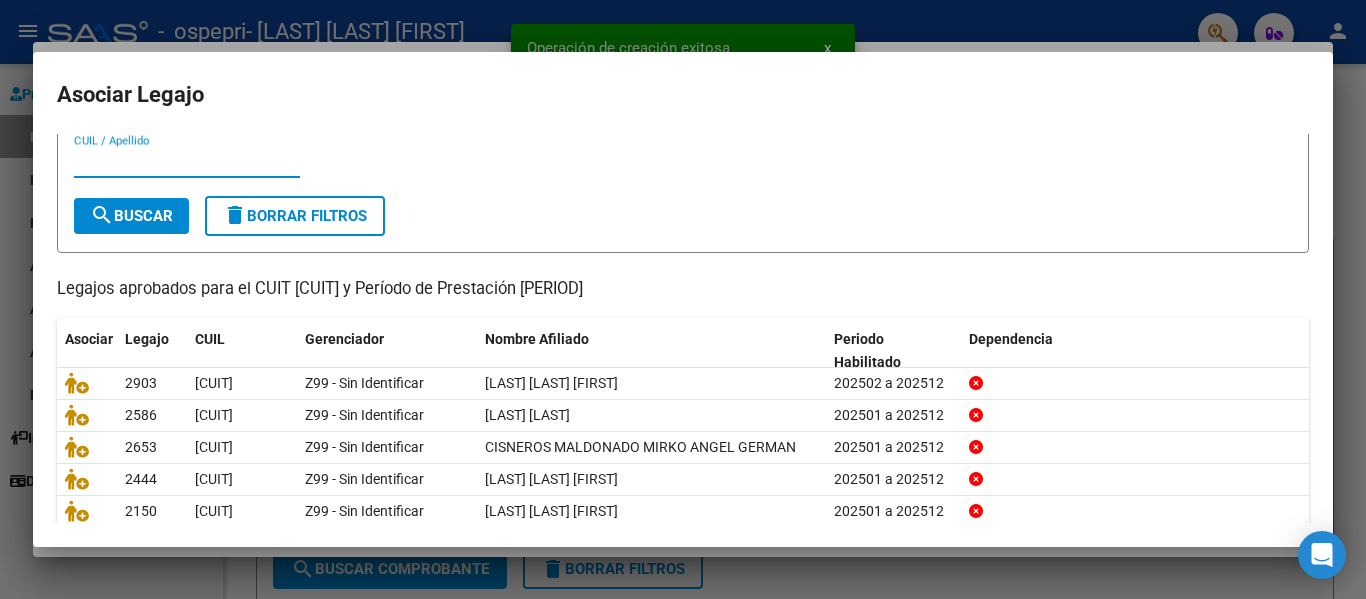 scroll, scrollTop: 100, scrollLeft: 0, axis: vertical 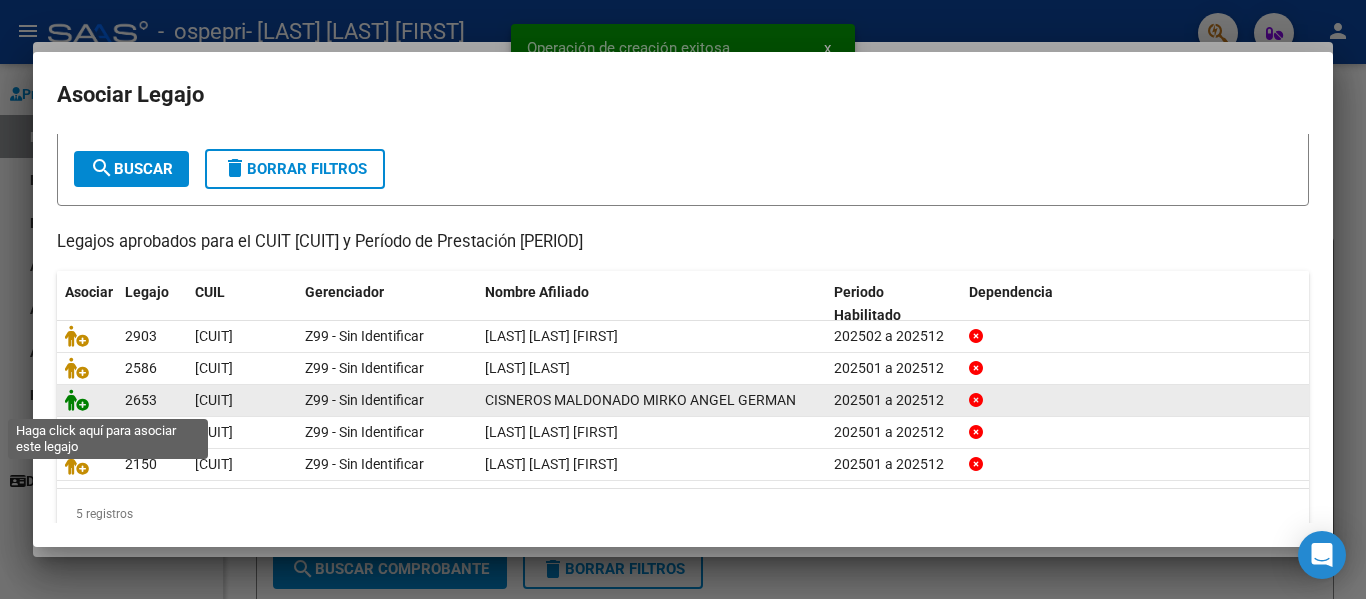 click 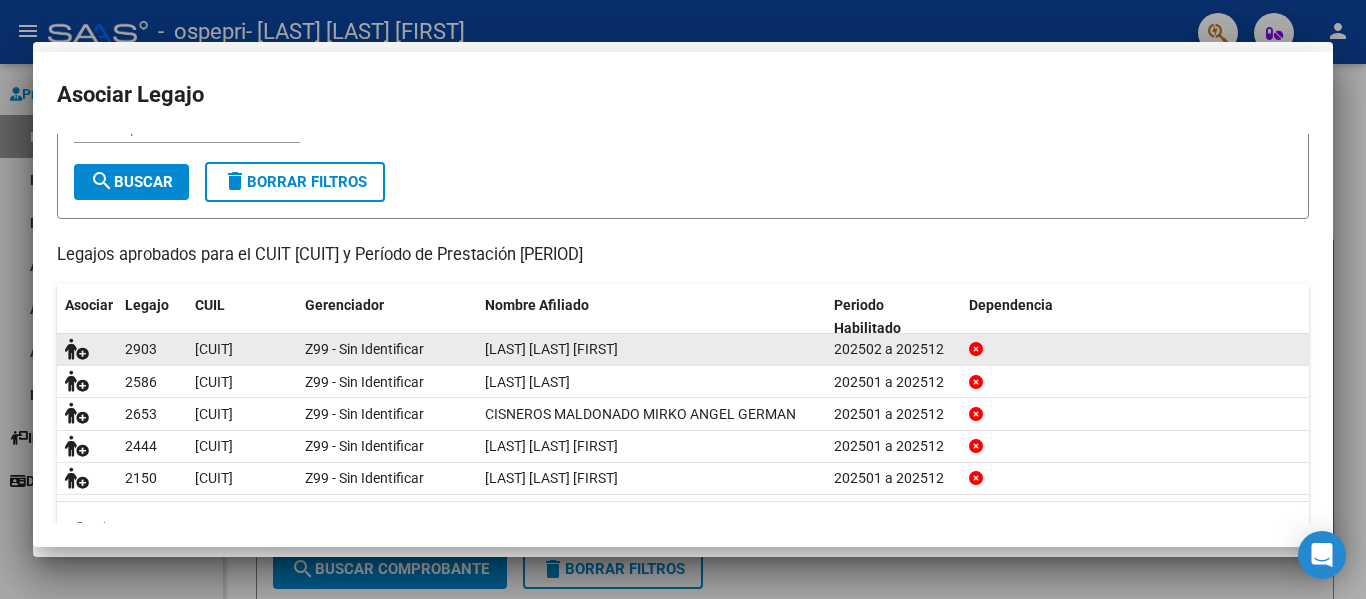 scroll, scrollTop: 0, scrollLeft: 0, axis: both 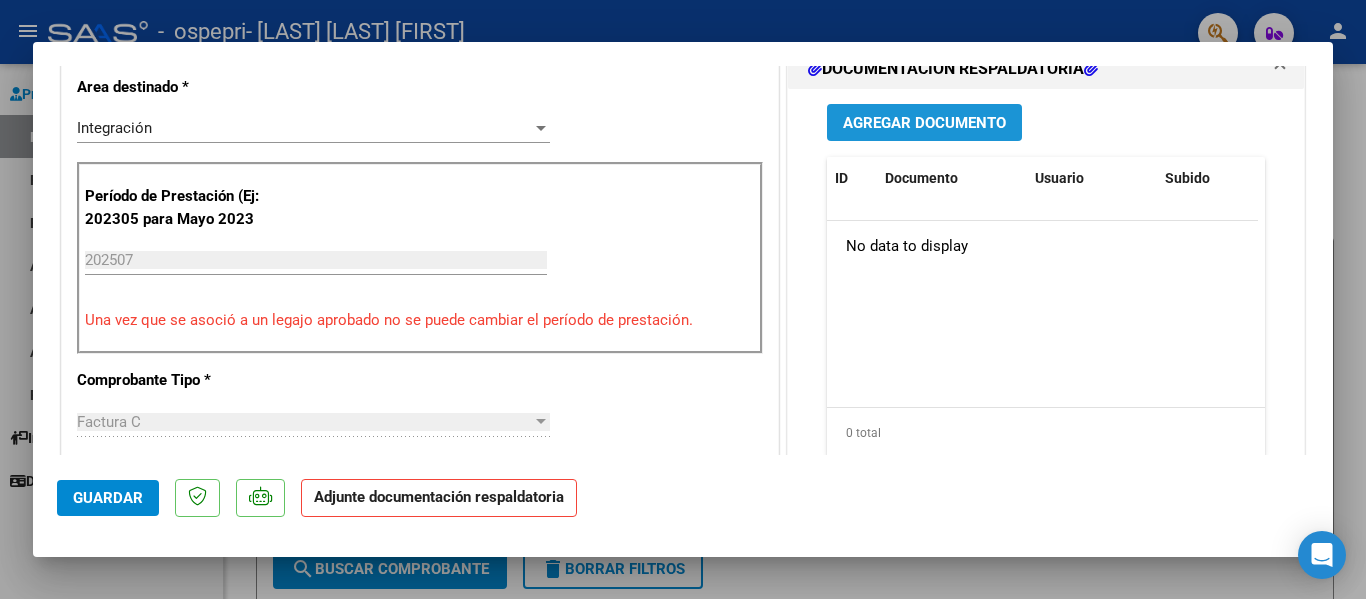 click on "Agregar Documento" at bounding box center (924, 123) 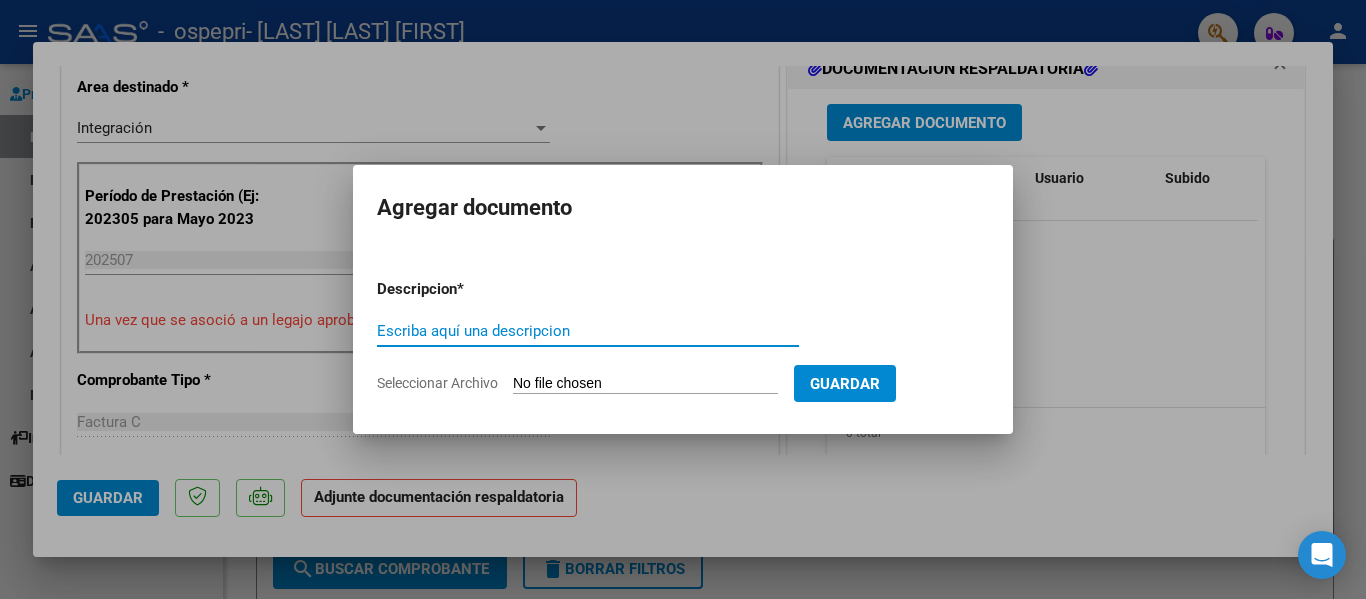 click on "Escriba aquí una descripcion" at bounding box center [588, 331] 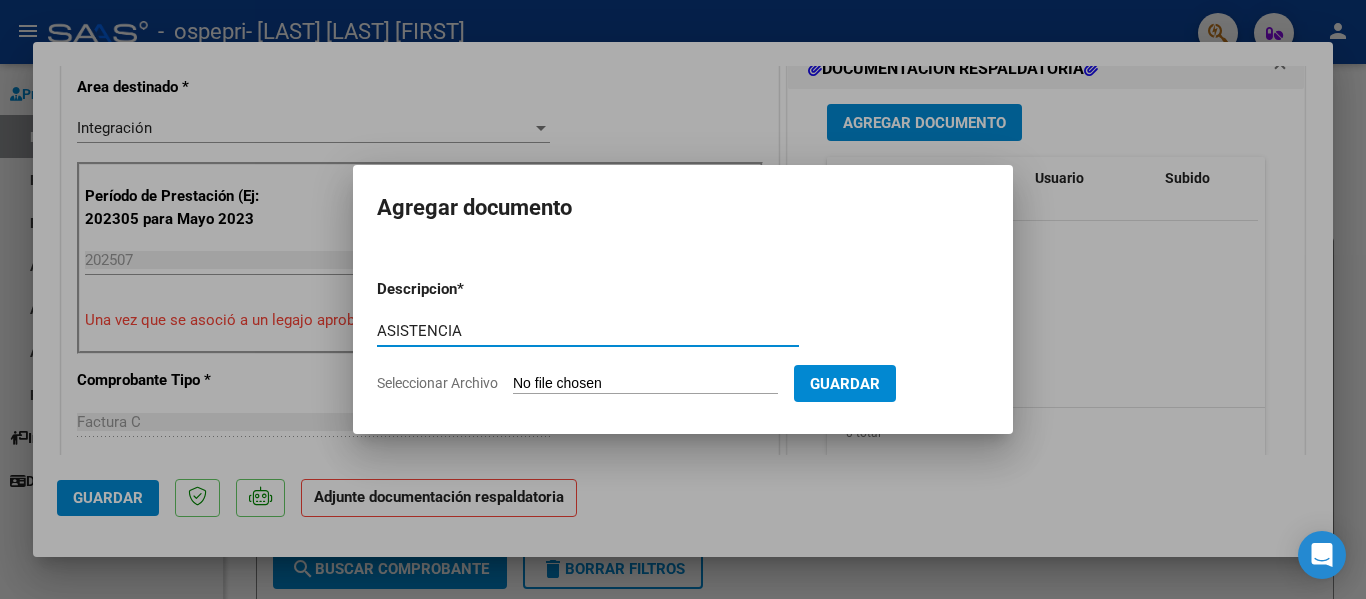 type on "ASISTENCIA" 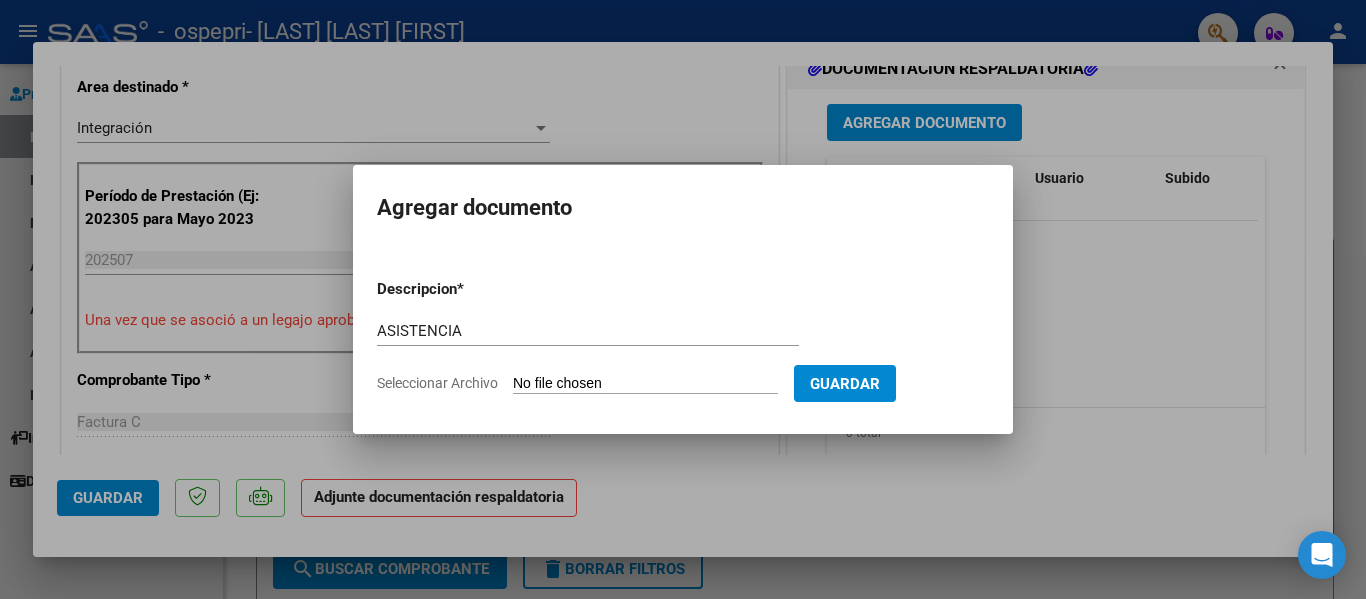 type on "C:\fakepath\07- [LAST].pdf" 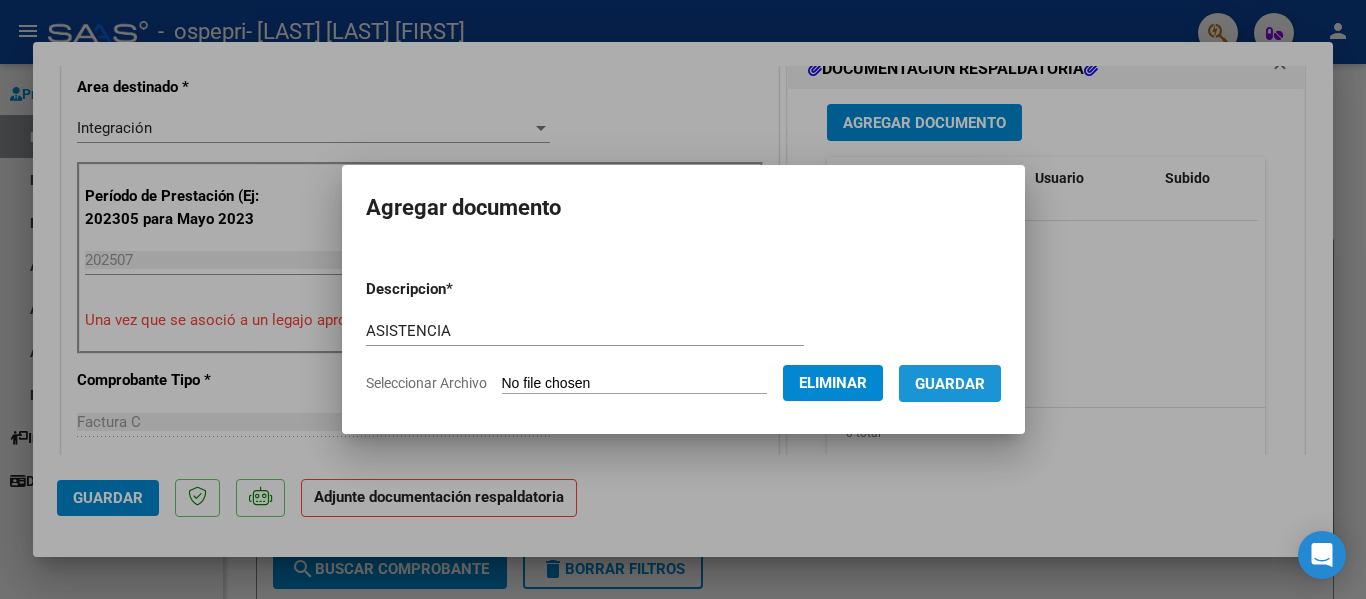 click on "Guardar" at bounding box center [950, 384] 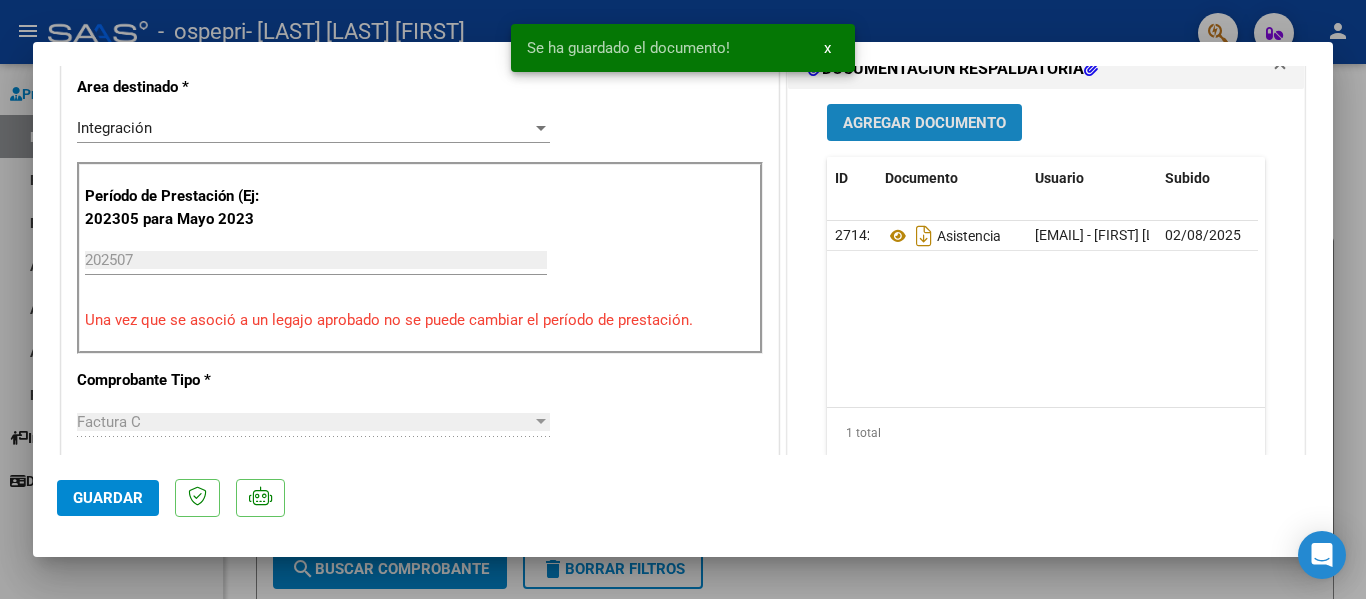 click on "Agregar Documento" at bounding box center (924, 122) 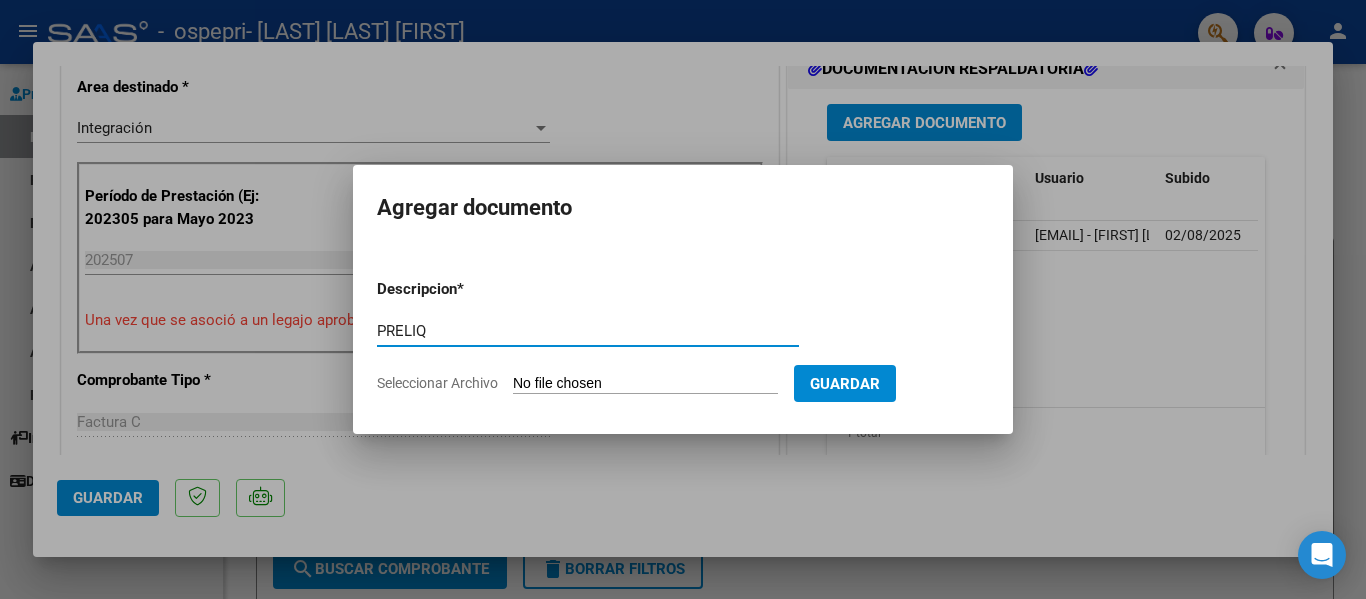 type on "PRELIQ" 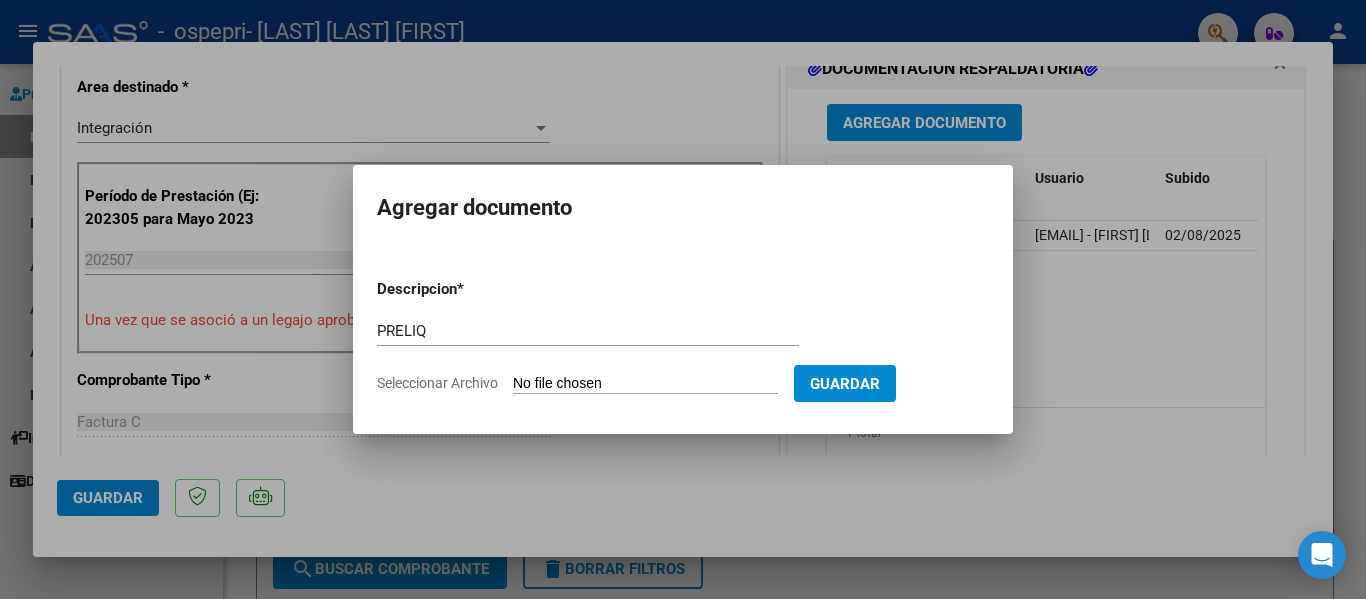 type on "C:\fakepath\[LAST] 07.pdf" 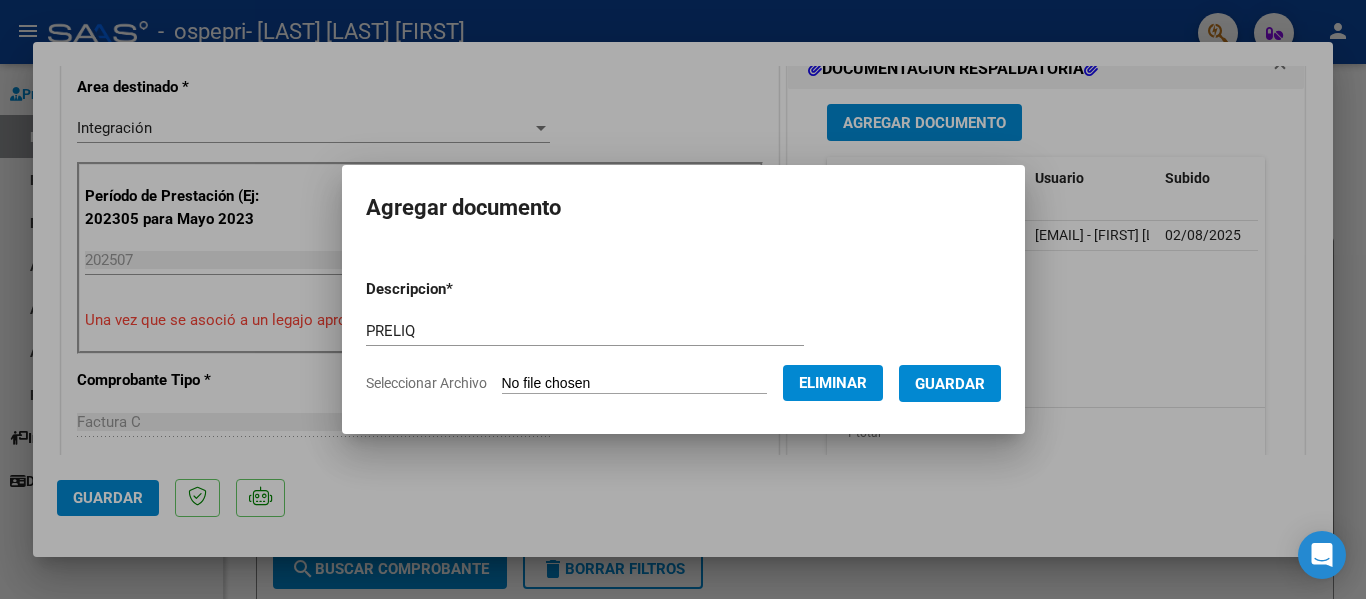 click on "Guardar" at bounding box center (950, 383) 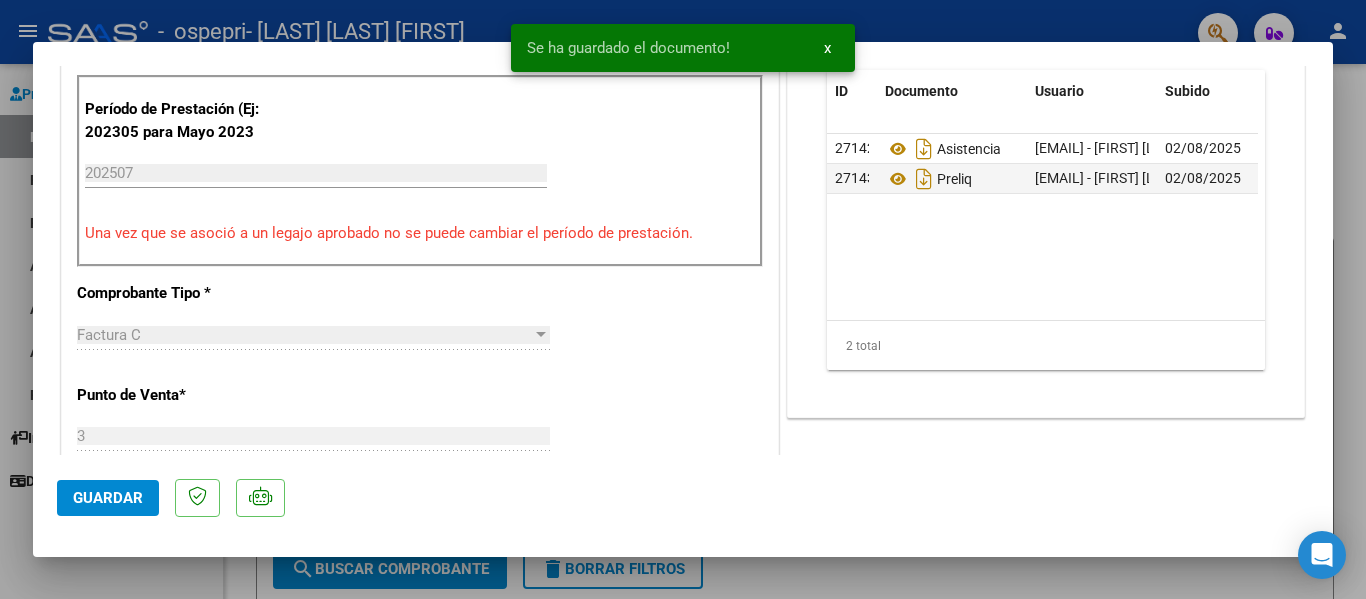 scroll, scrollTop: 700, scrollLeft: 0, axis: vertical 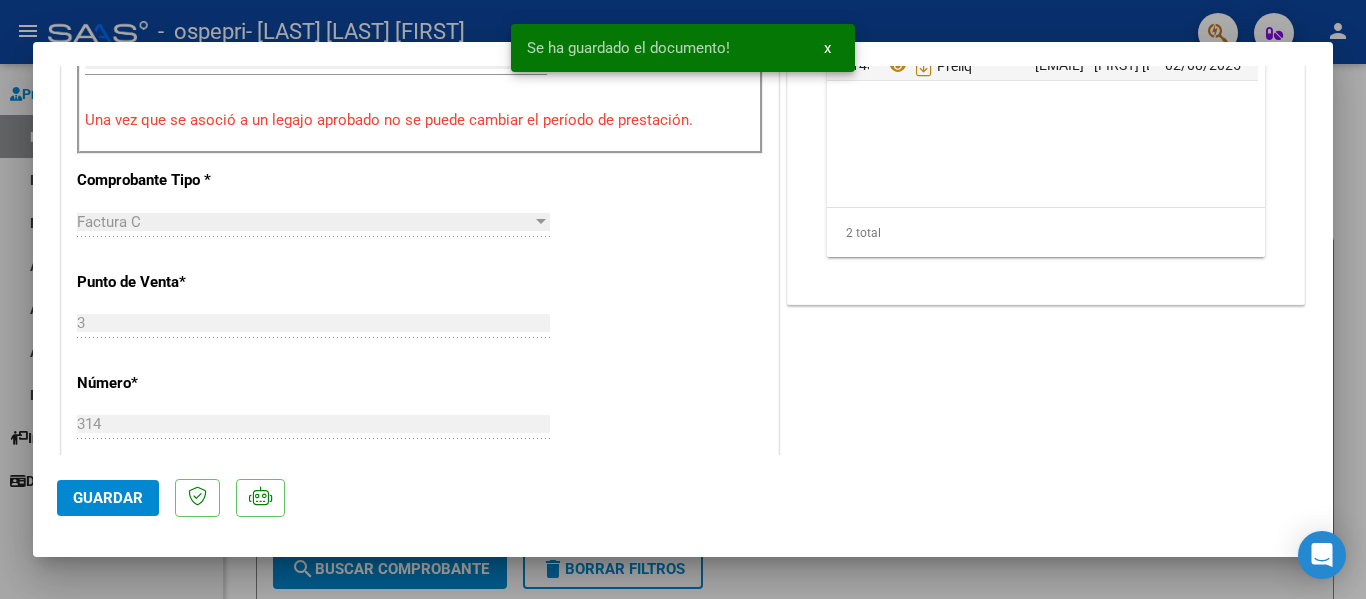 click on "Guardar" 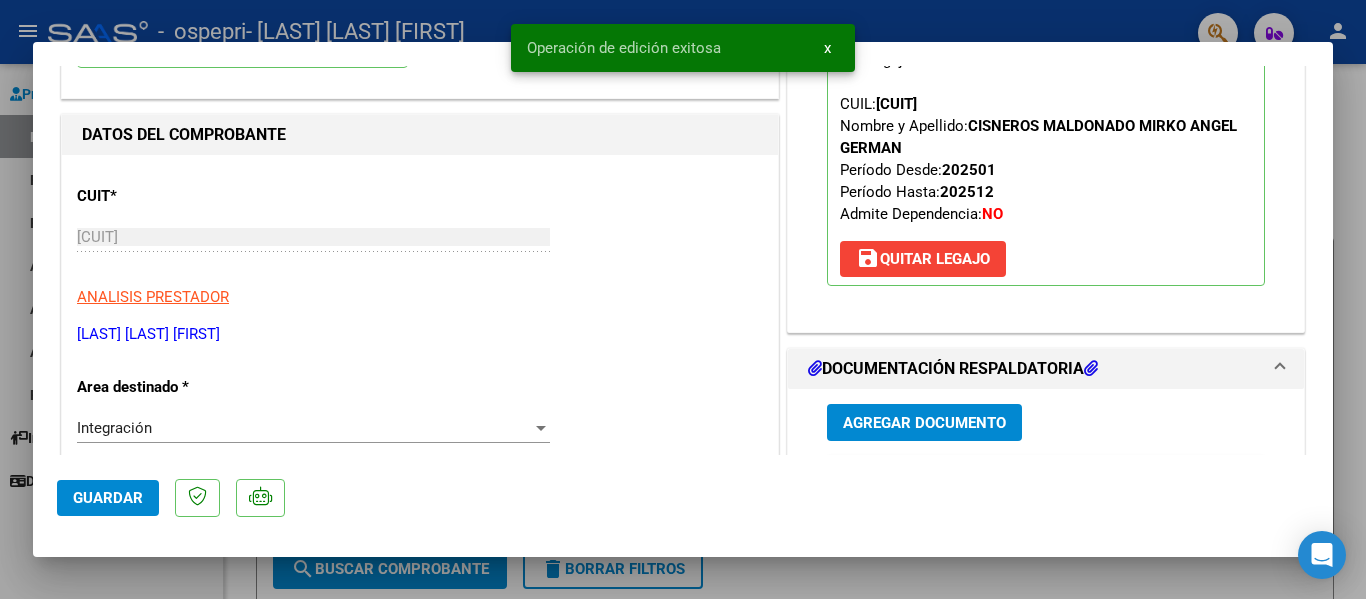 scroll, scrollTop: 0, scrollLeft: 0, axis: both 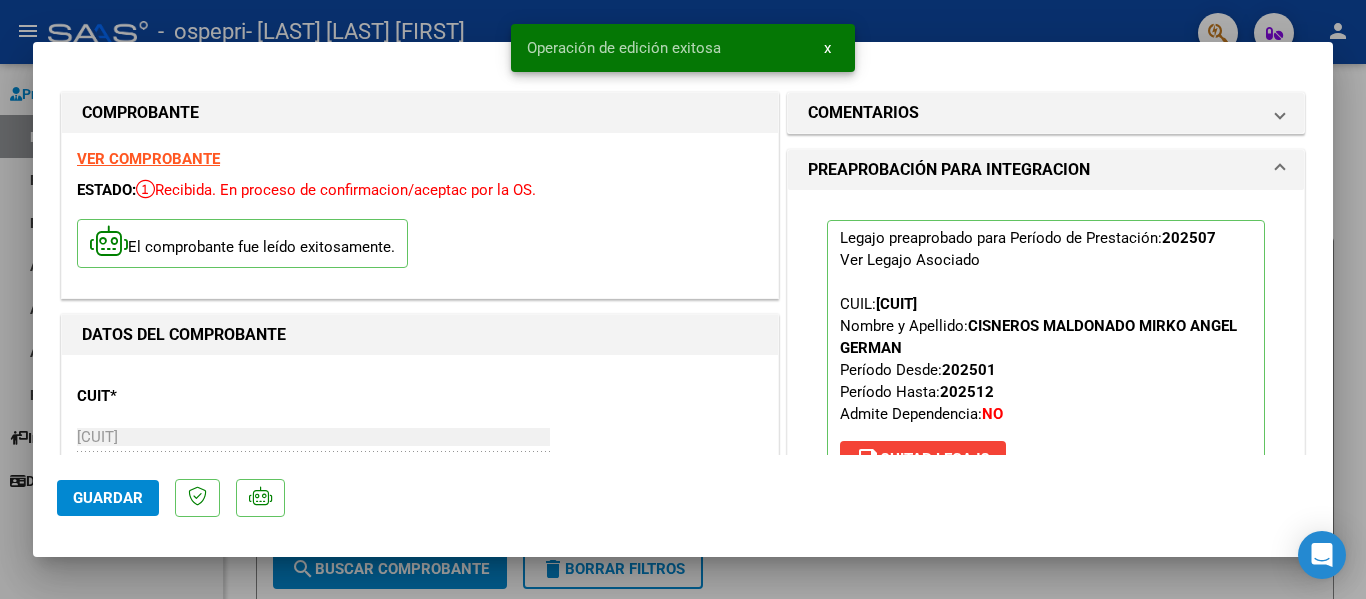 click at bounding box center (683, 299) 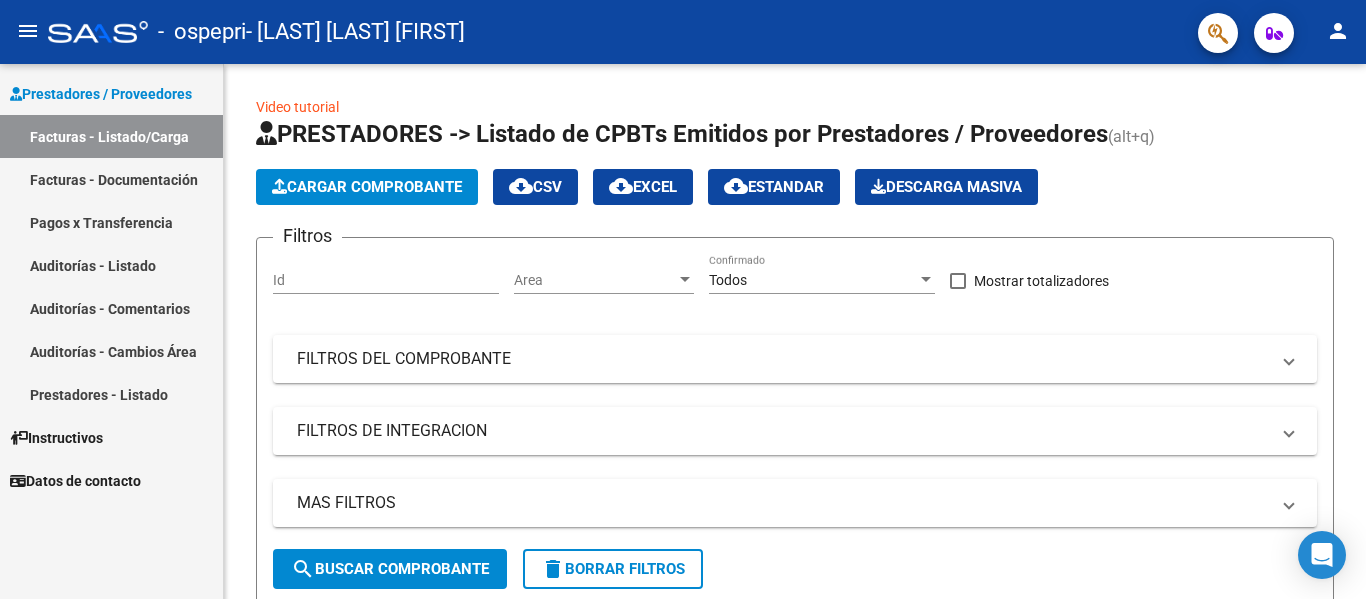 scroll, scrollTop: 0, scrollLeft: 0, axis: both 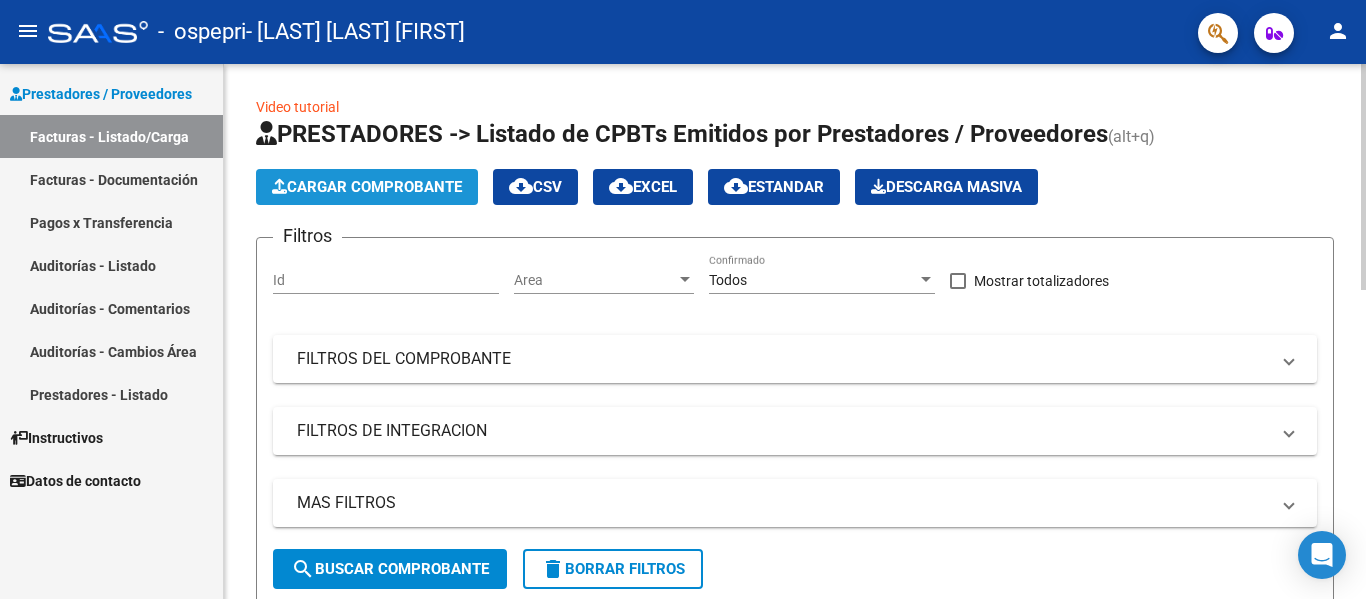 click on "Cargar Comprobante" 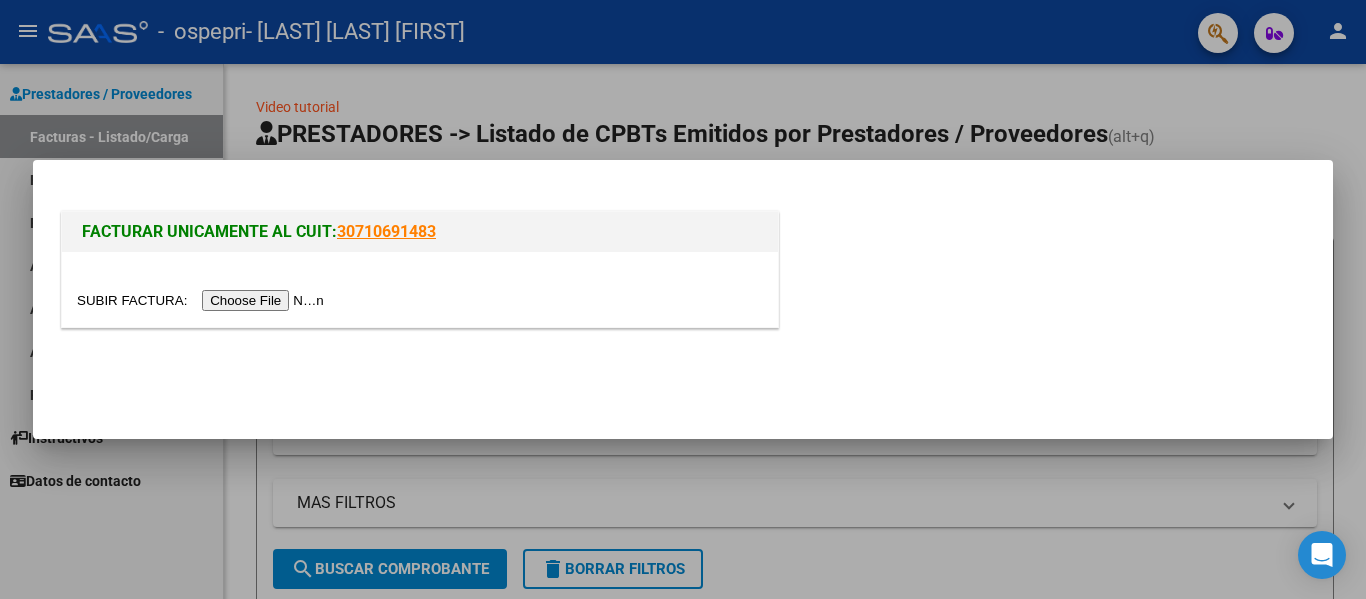 click at bounding box center (203, 300) 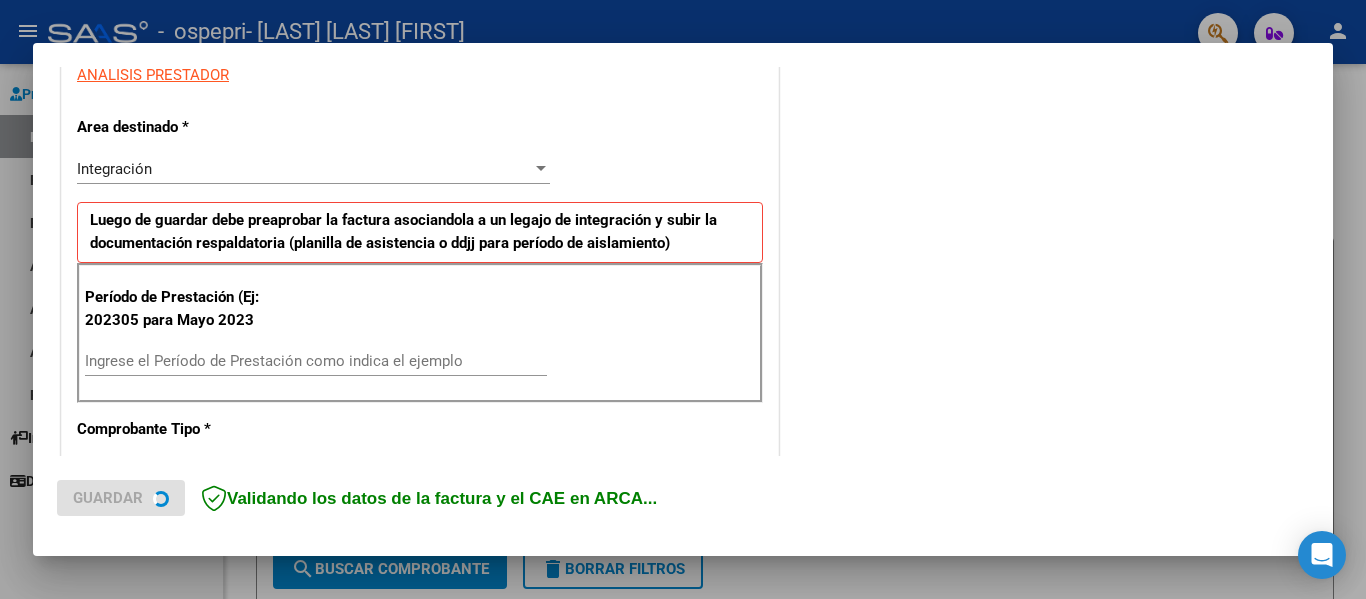 scroll, scrollTop: 500, scrollLeft: 0, axis: vertical 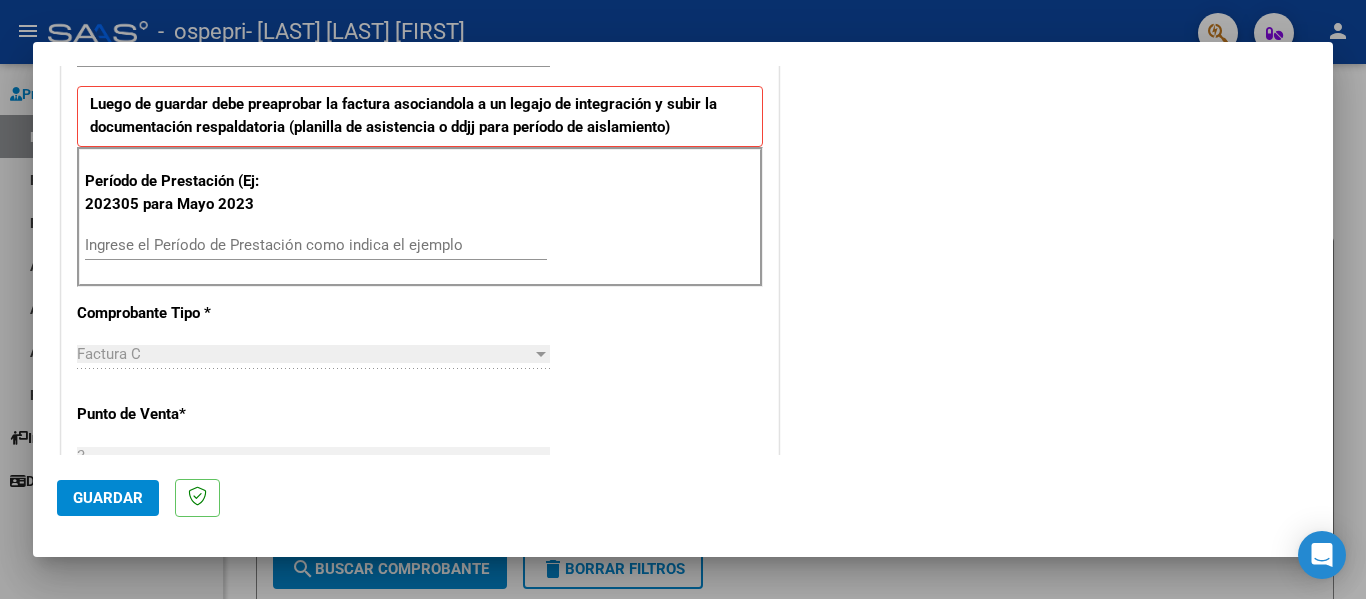 click on "Ingrese el Período de Prestación como indica el ejemplo" at bounding box center (316, 245) 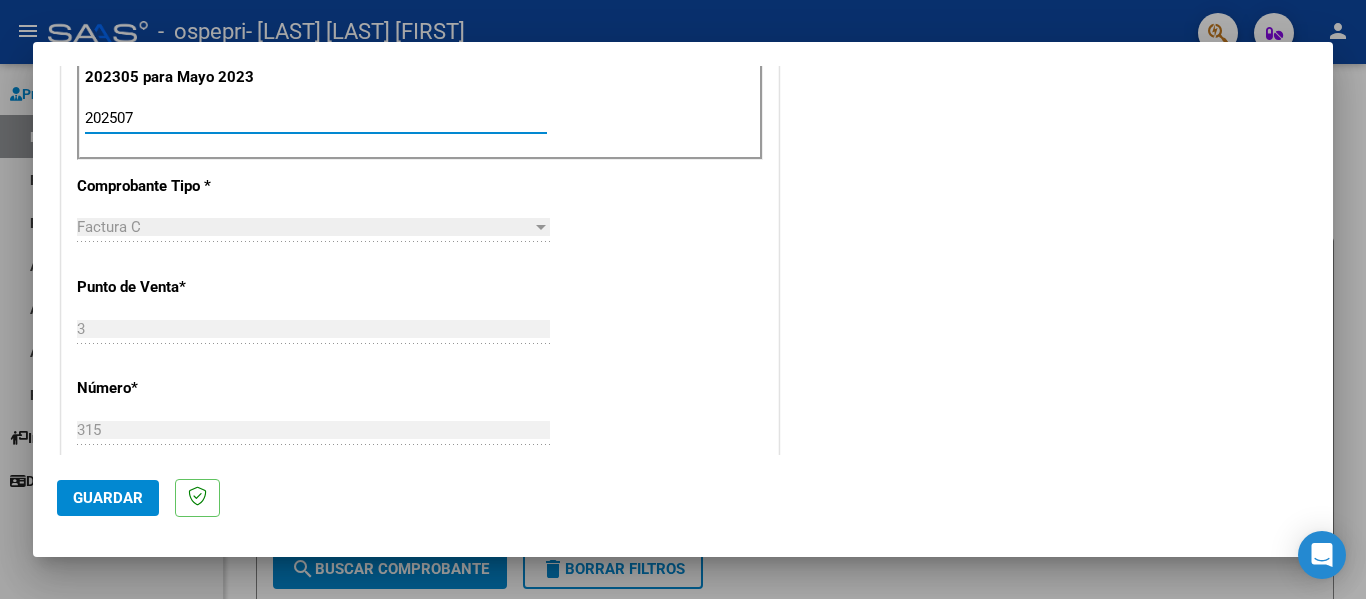 scroll, scrollTop: 700, scrollLeft: 0, axis: vertical 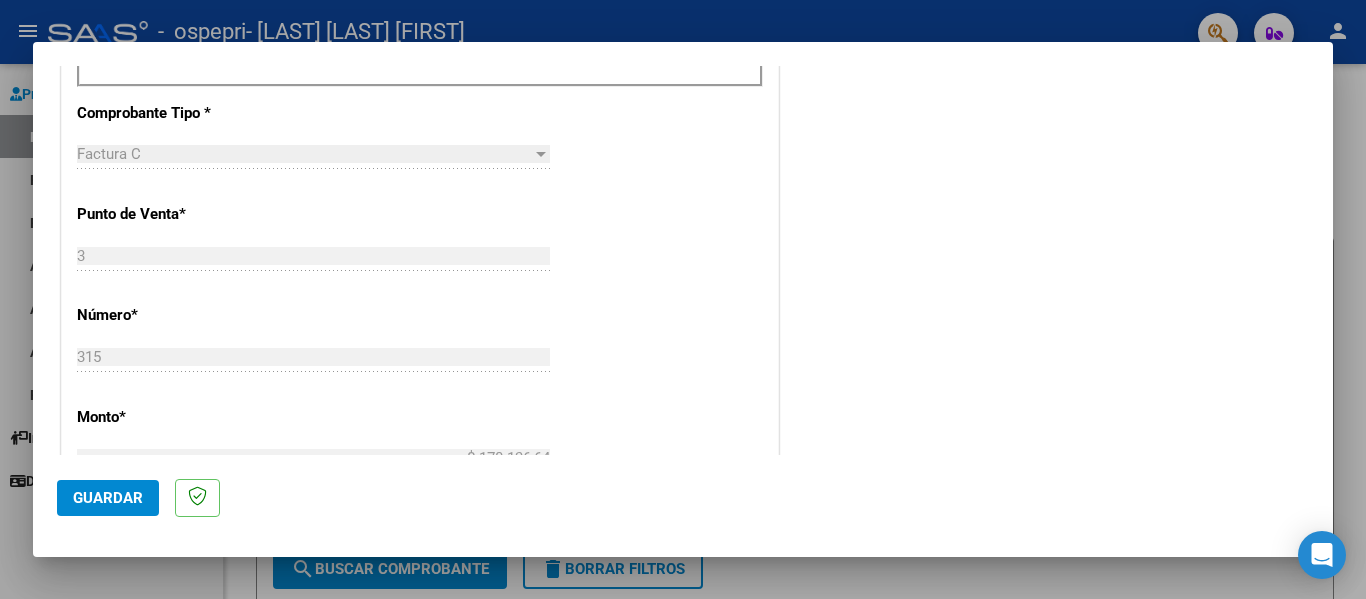 type on "202507" 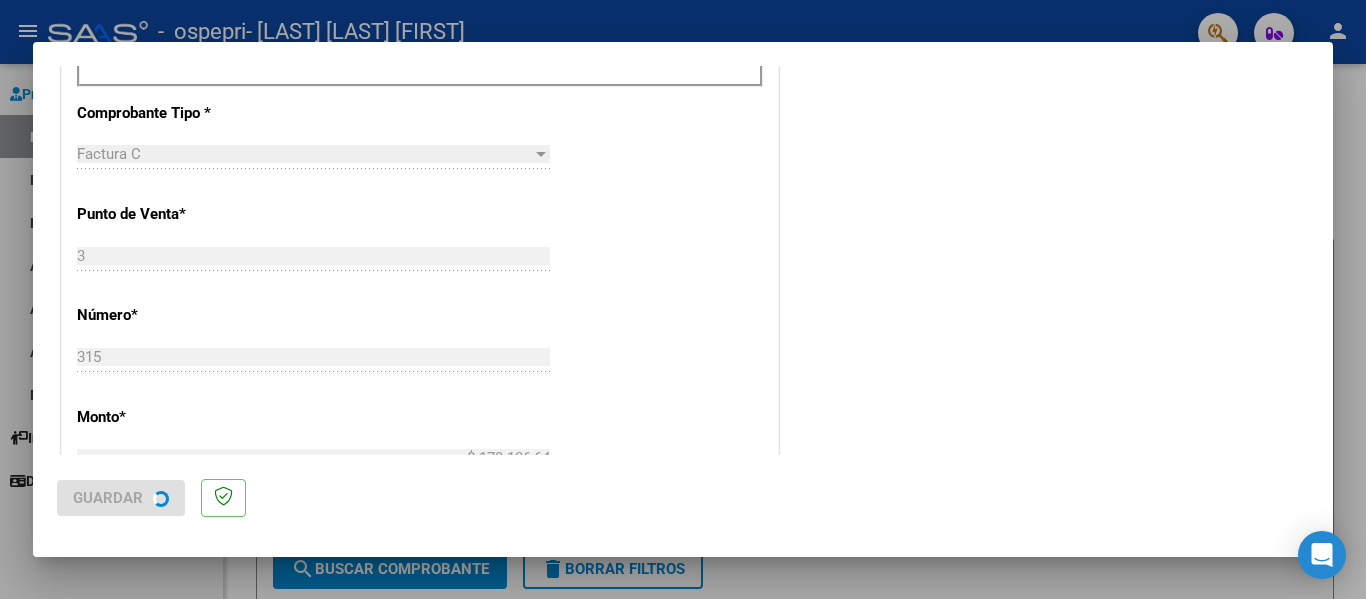 scroll, scrollTop: 0, scrollLeft: 0, axis: both 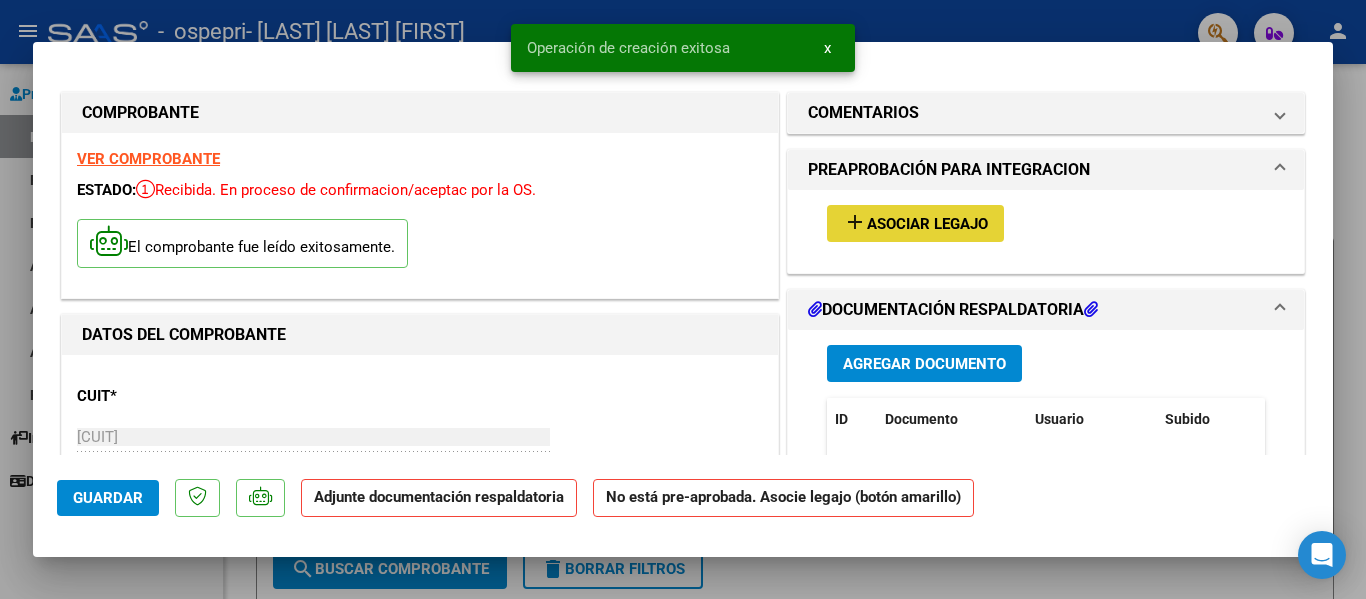 click on "add Asociar Legajo" at bounding box center [915, 223] 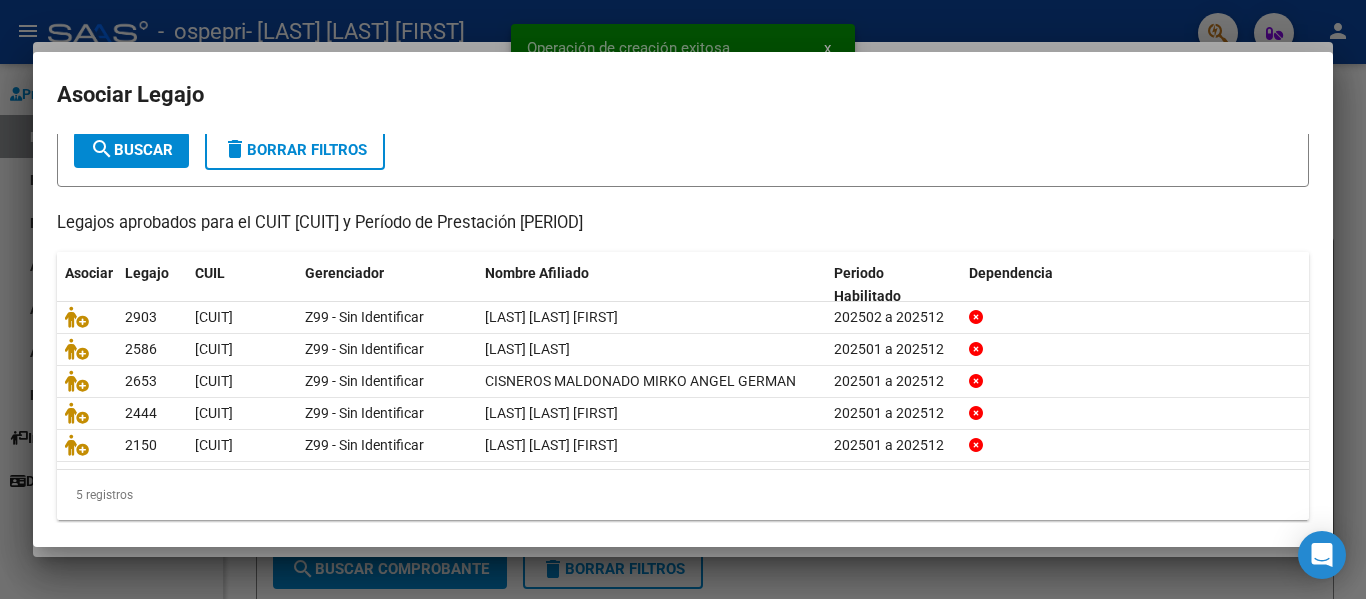 scroll, scrollTop: 137, scrollLeft: 0, axis: vertical 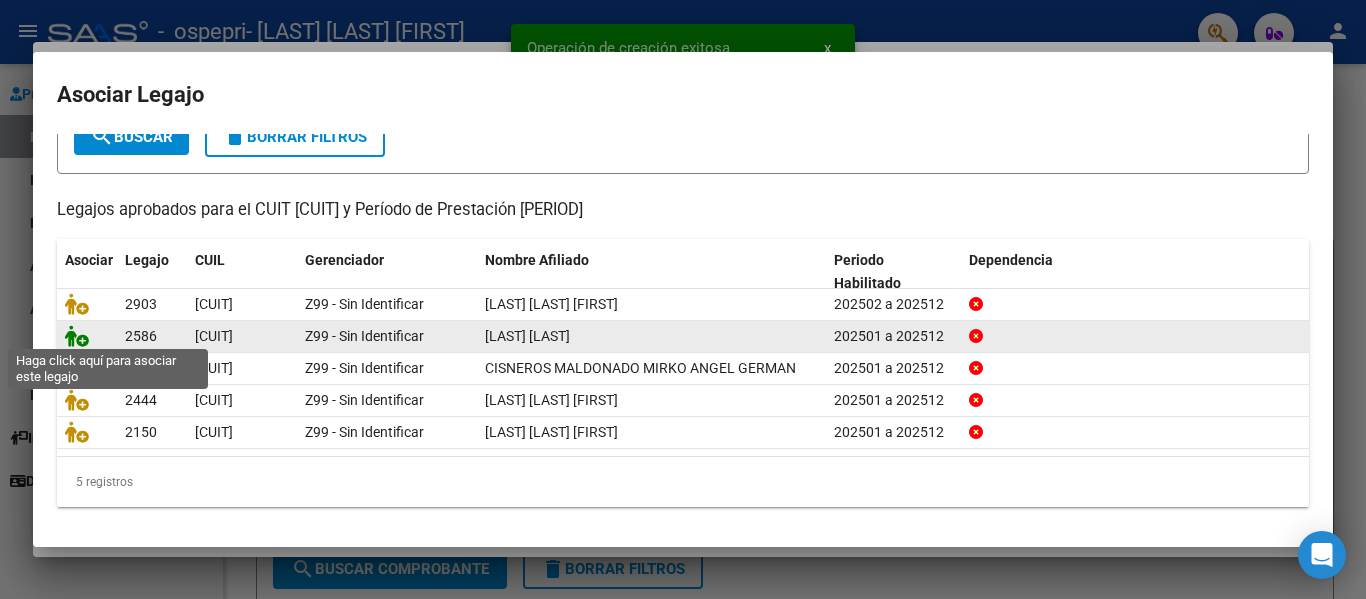 click 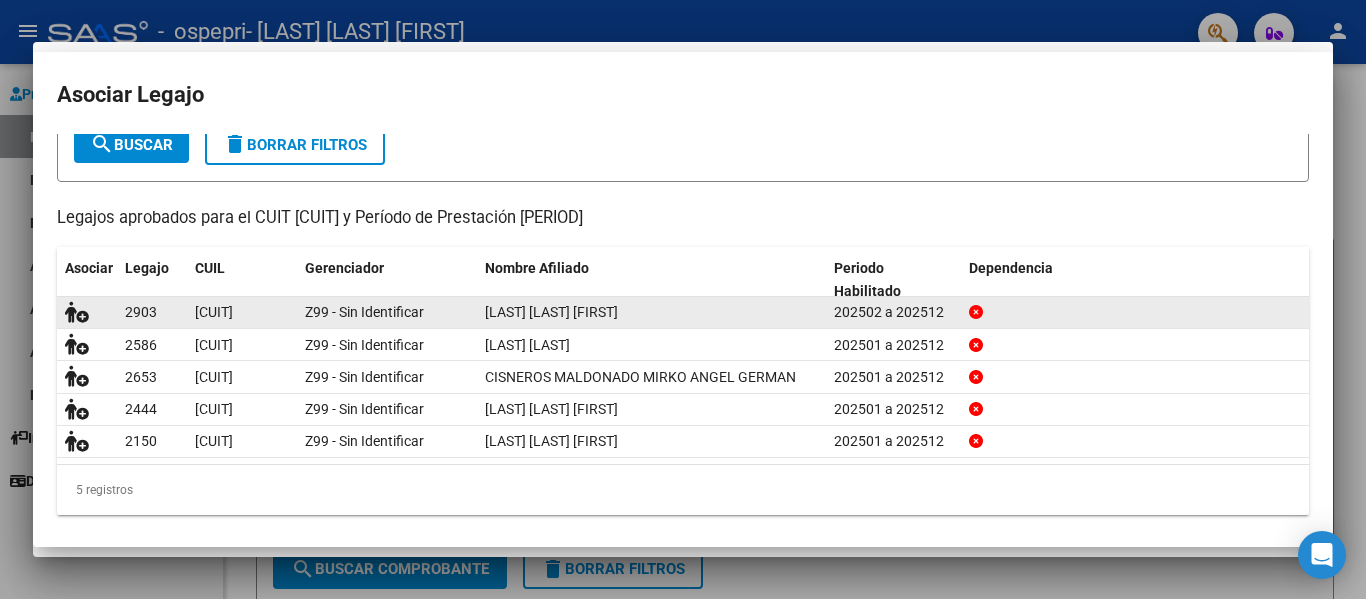 scroll, scrollTop: 0, scrollLeft: 0, axis: both 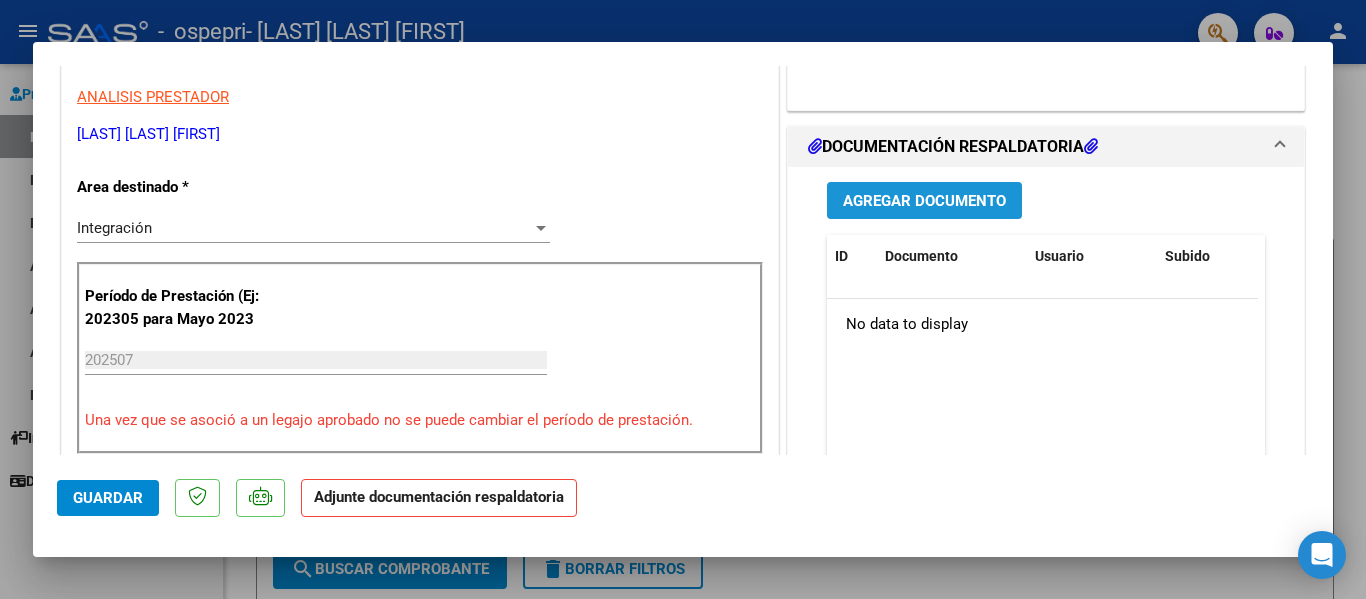 click on "Agregar Documento" at bounding box center [924, 200] 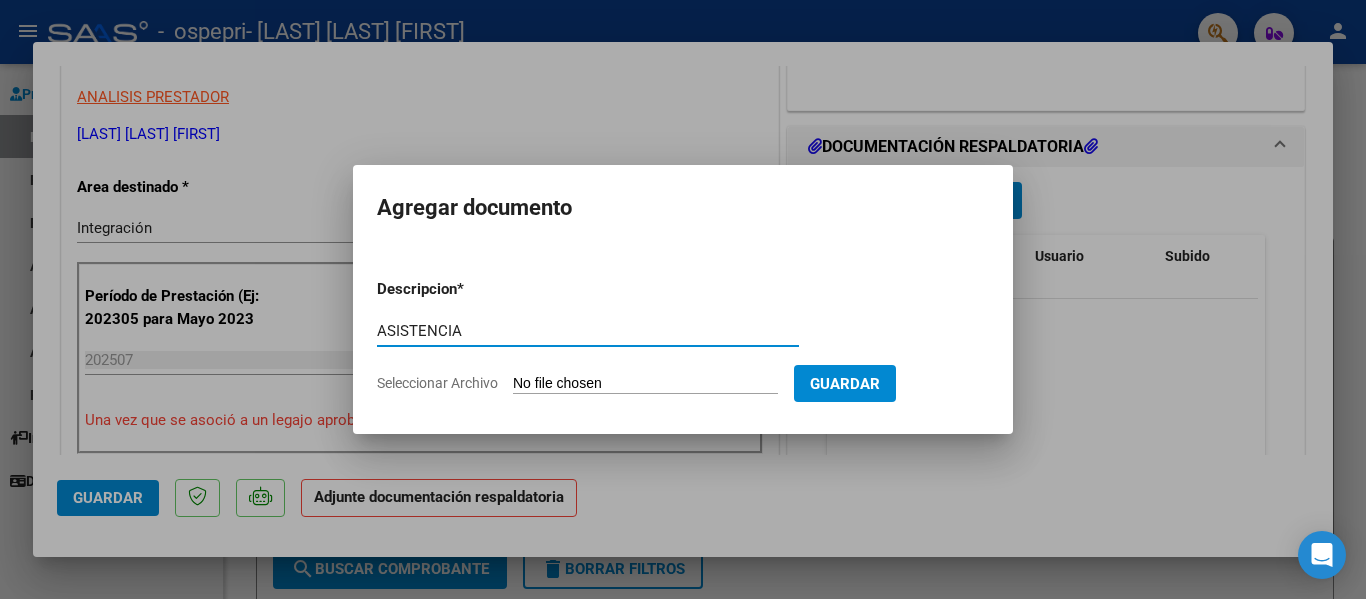type on "ASISTENCIA" 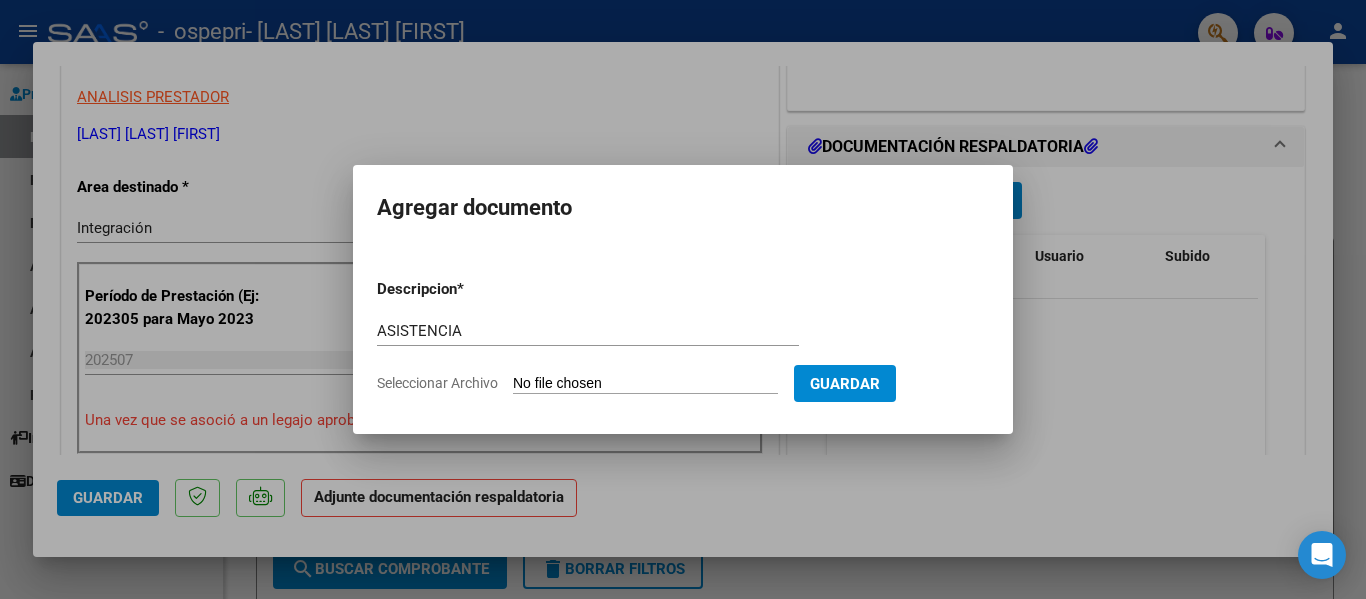 click on "Seleccionar Archivo" at bounding box center (645, 384) 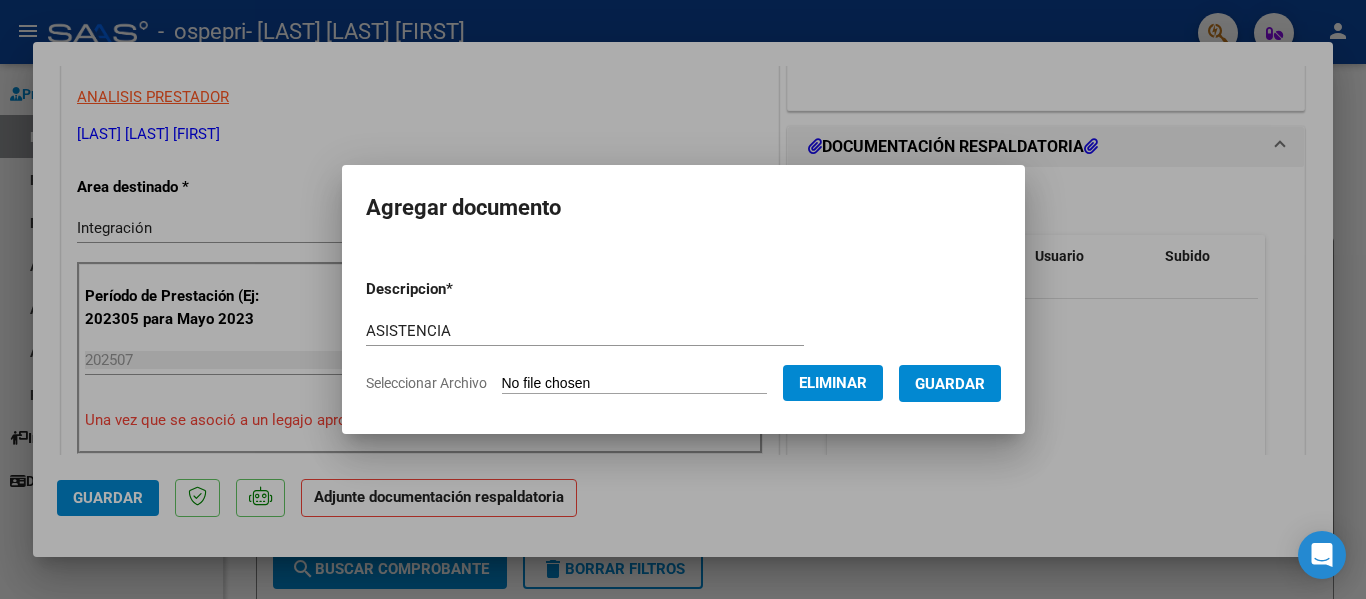 click on "Guardar" at bounding box center (950, 383) 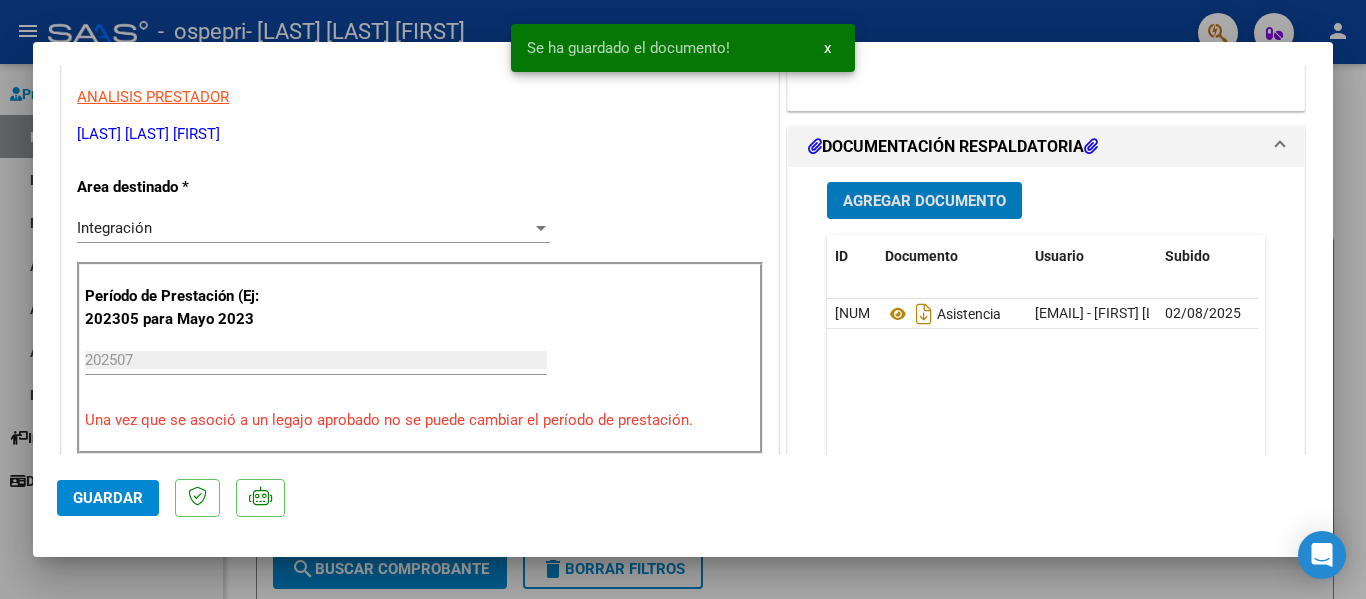 click on "Agregar Documento" at bounding box center [924, 201] 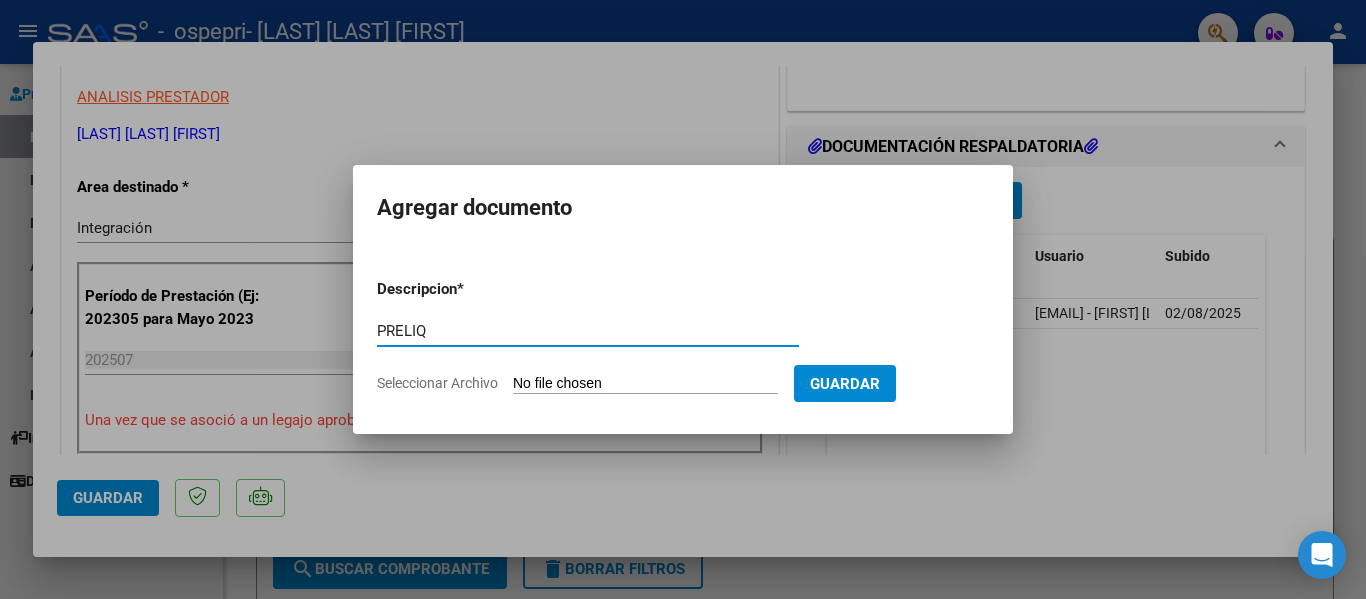 type on "PRELIQ" 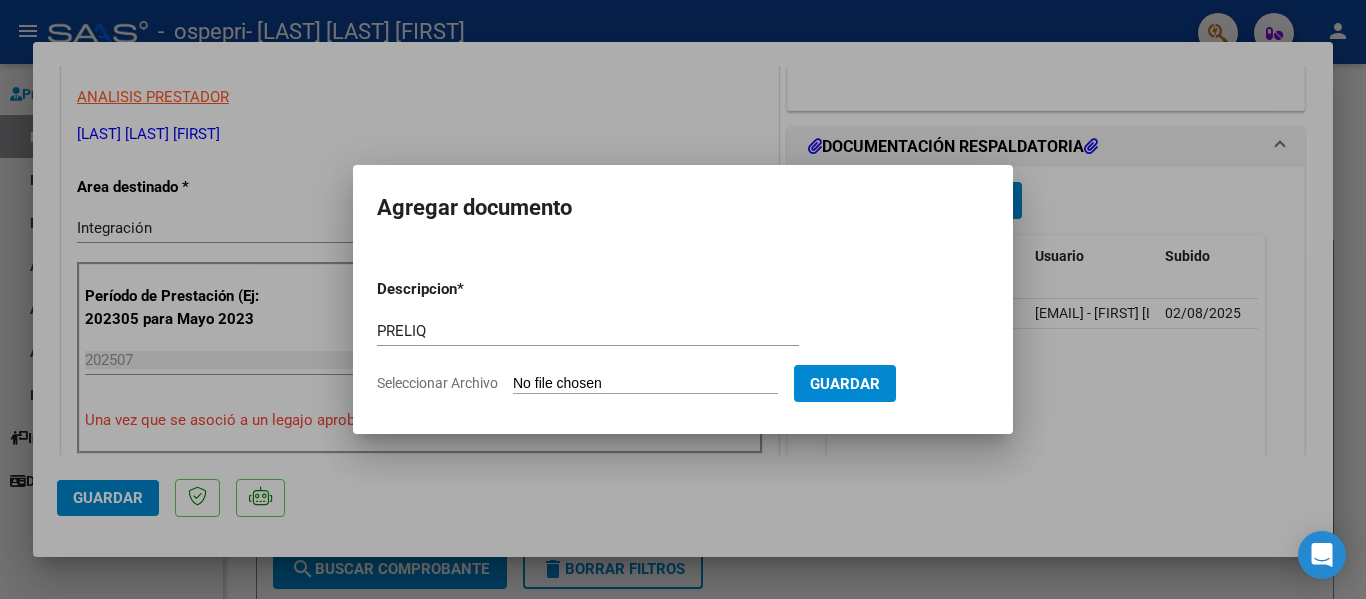 click on "Seleccionar Archivo" at bounding box center [645, 384] 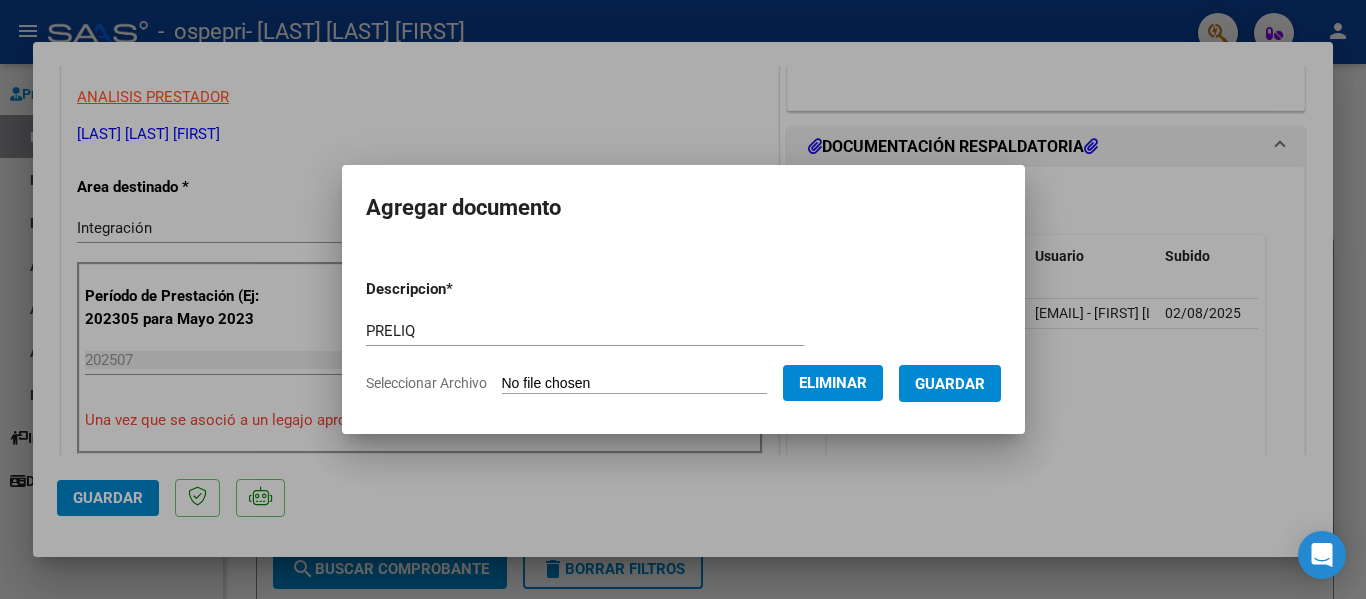 click on "Guardar" at bounding box center (950, 384) 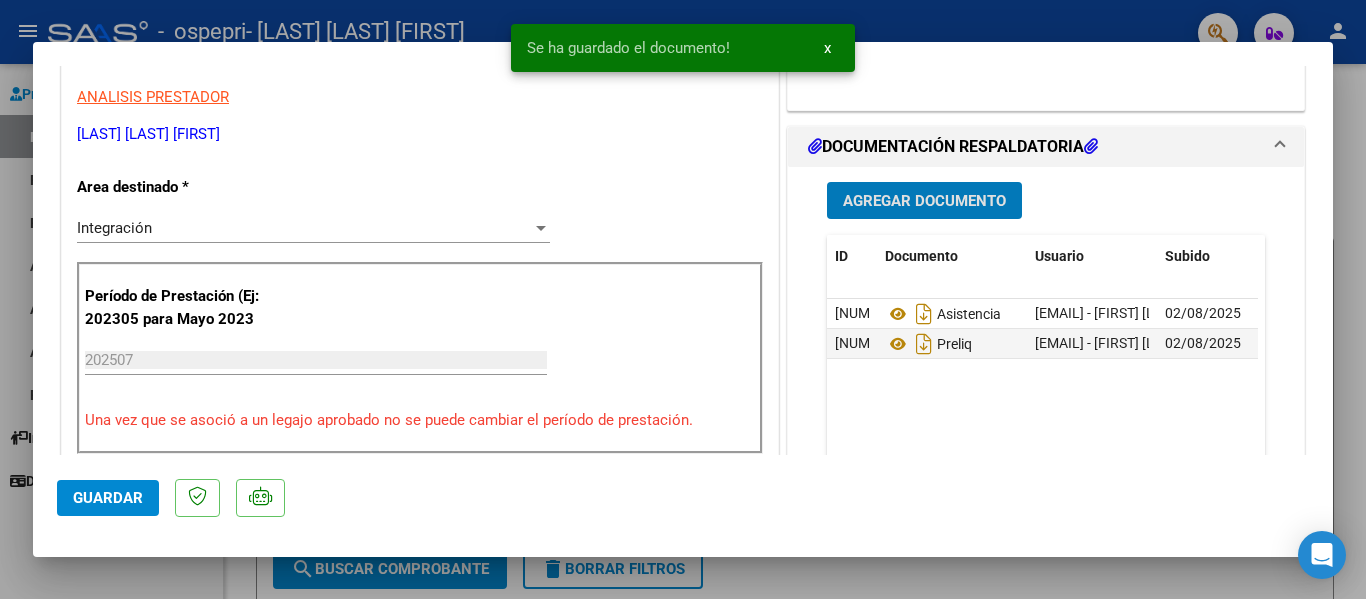 click on "Guardar" 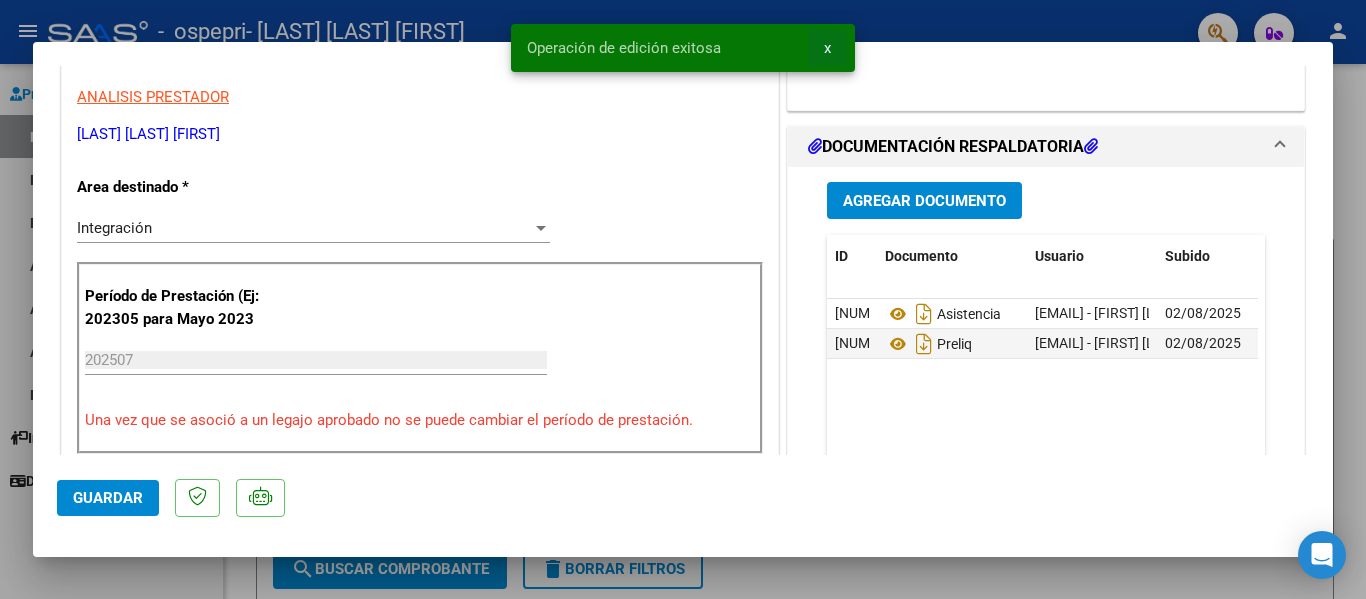 click on "x" at bounding box center [827, 48] 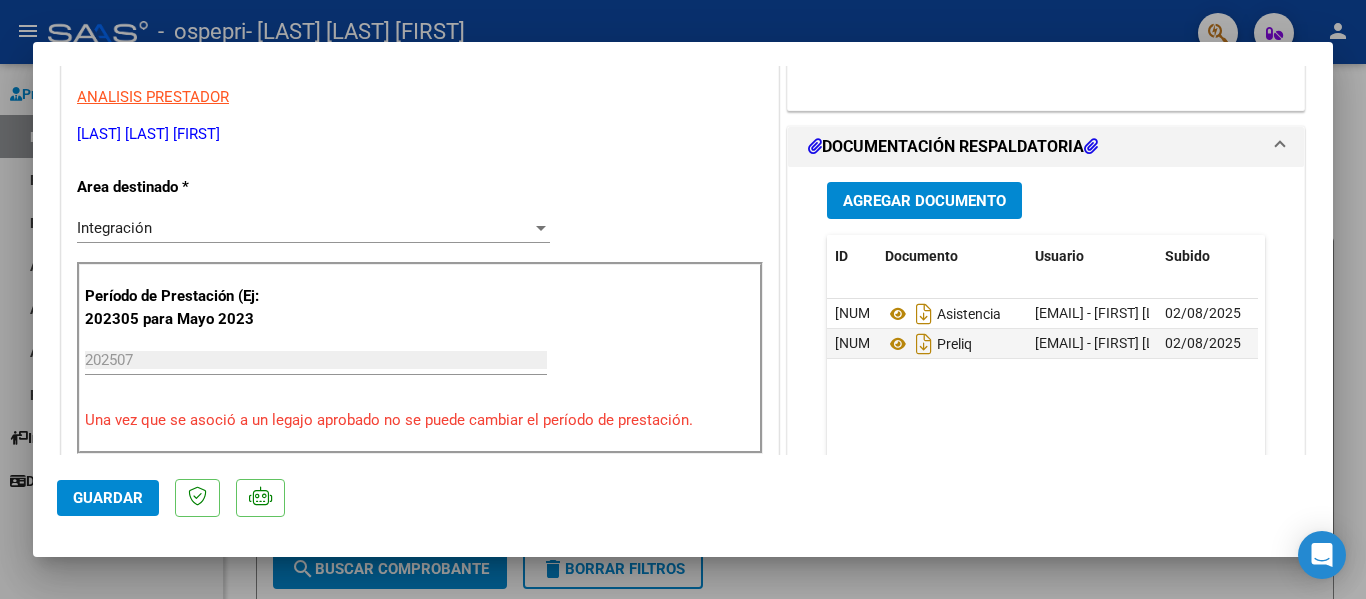 click at bounding box center [683, 299] 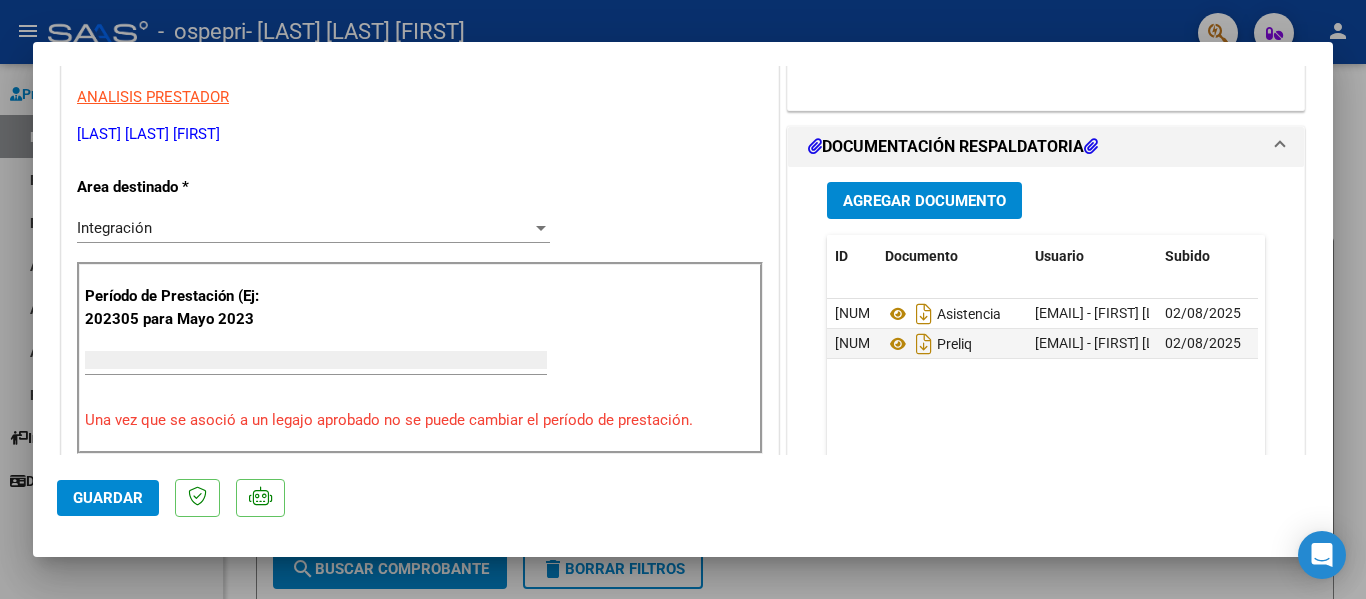 scroll, scrollTop: 339, scrollLeft: 0, axis: vertical 